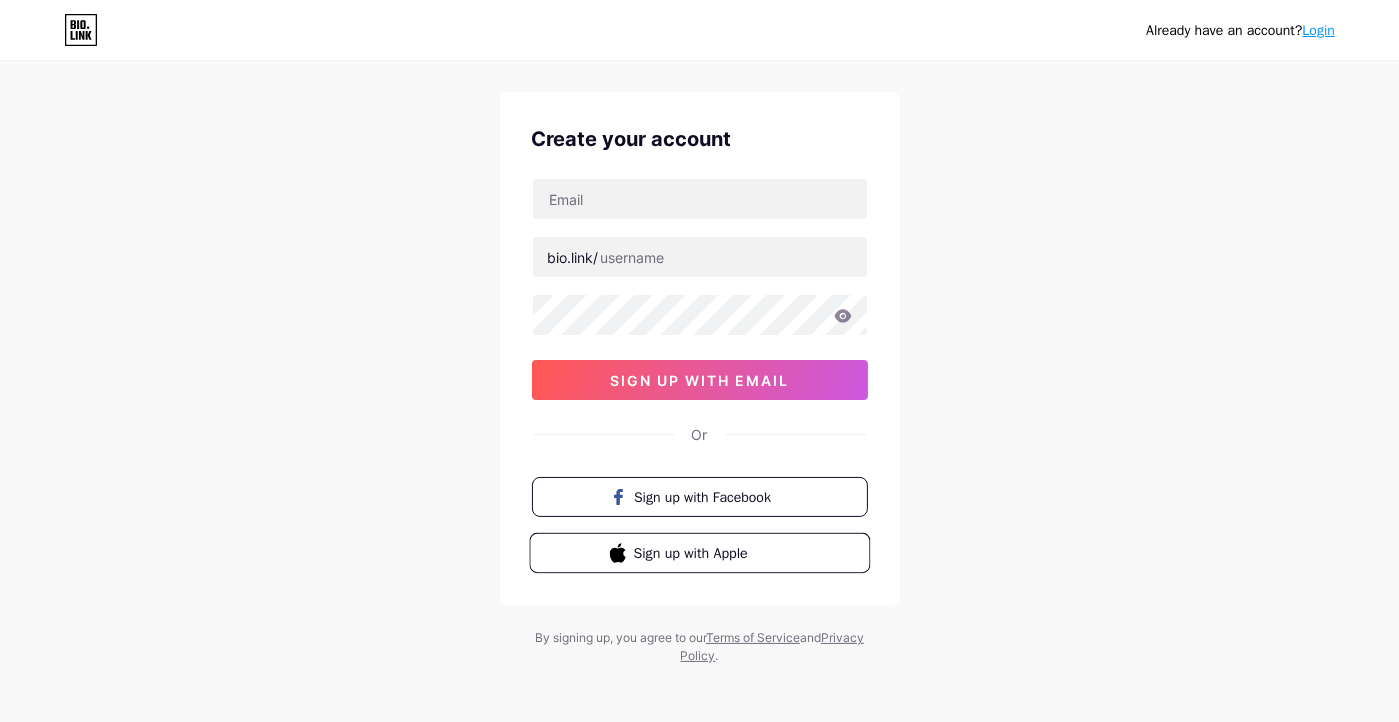 scroll, scrollTop: 41, scrollLeft: 0, axis: vertical 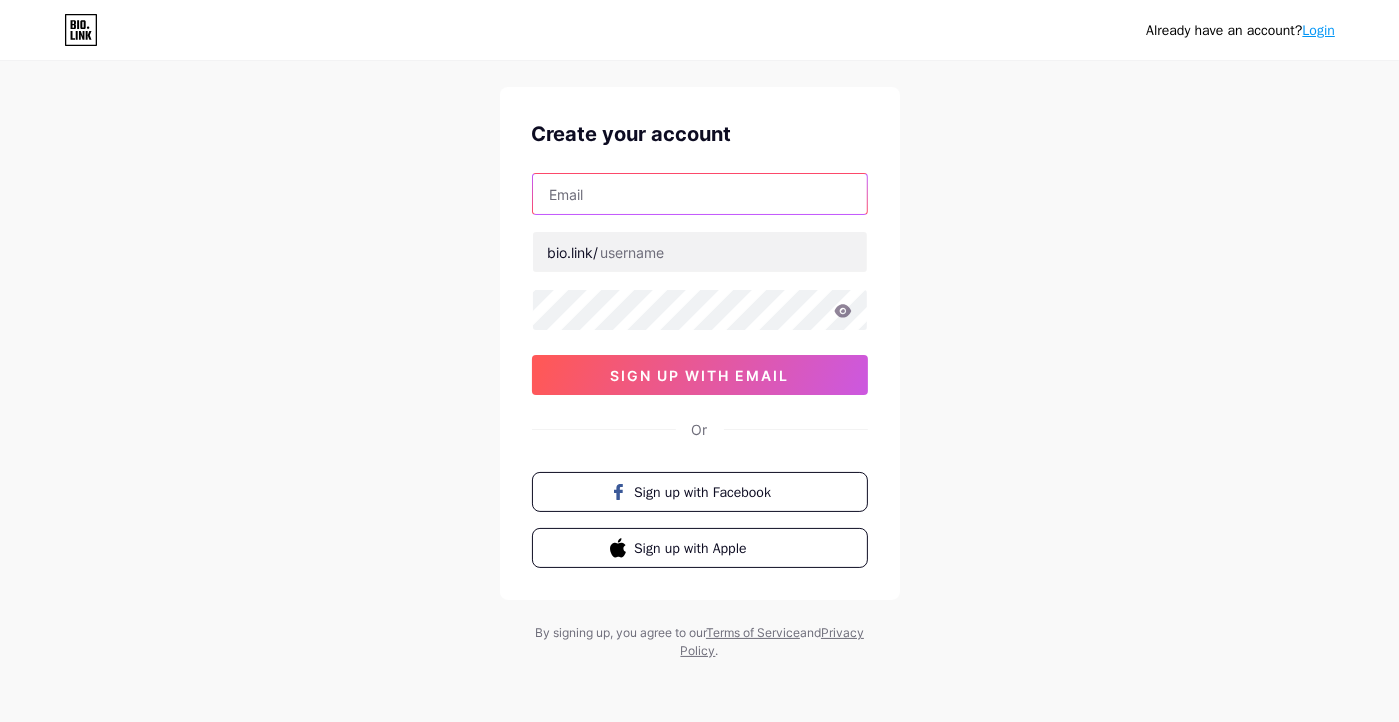 click at bounding box center [700, 194] 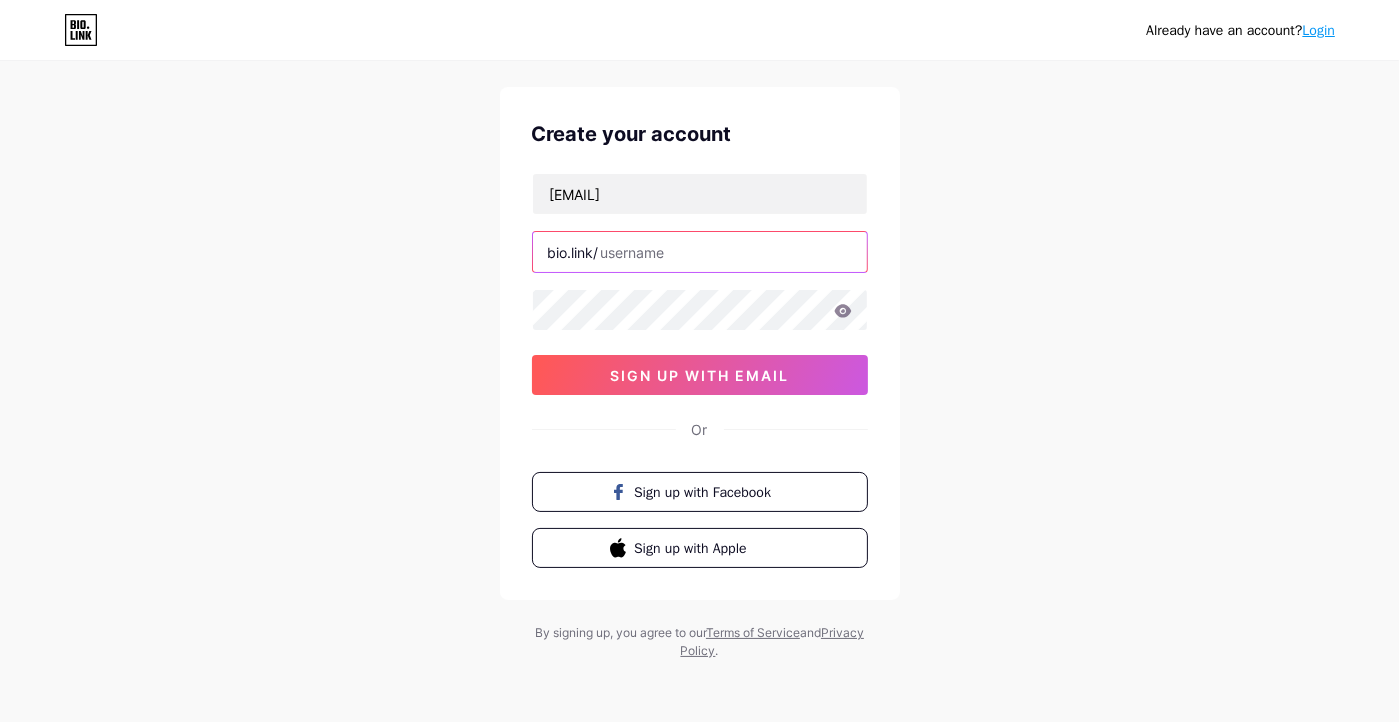 click at bounding box center (700, 252) 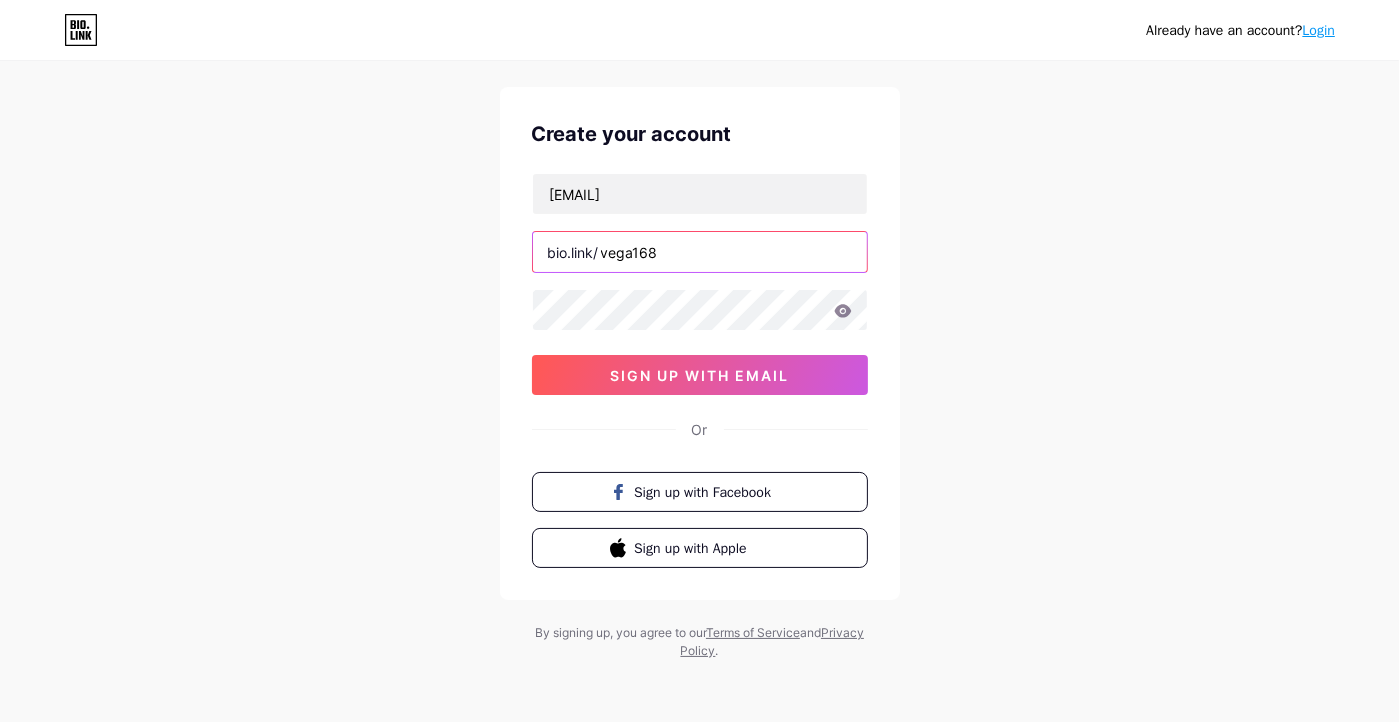 type on "vega168" 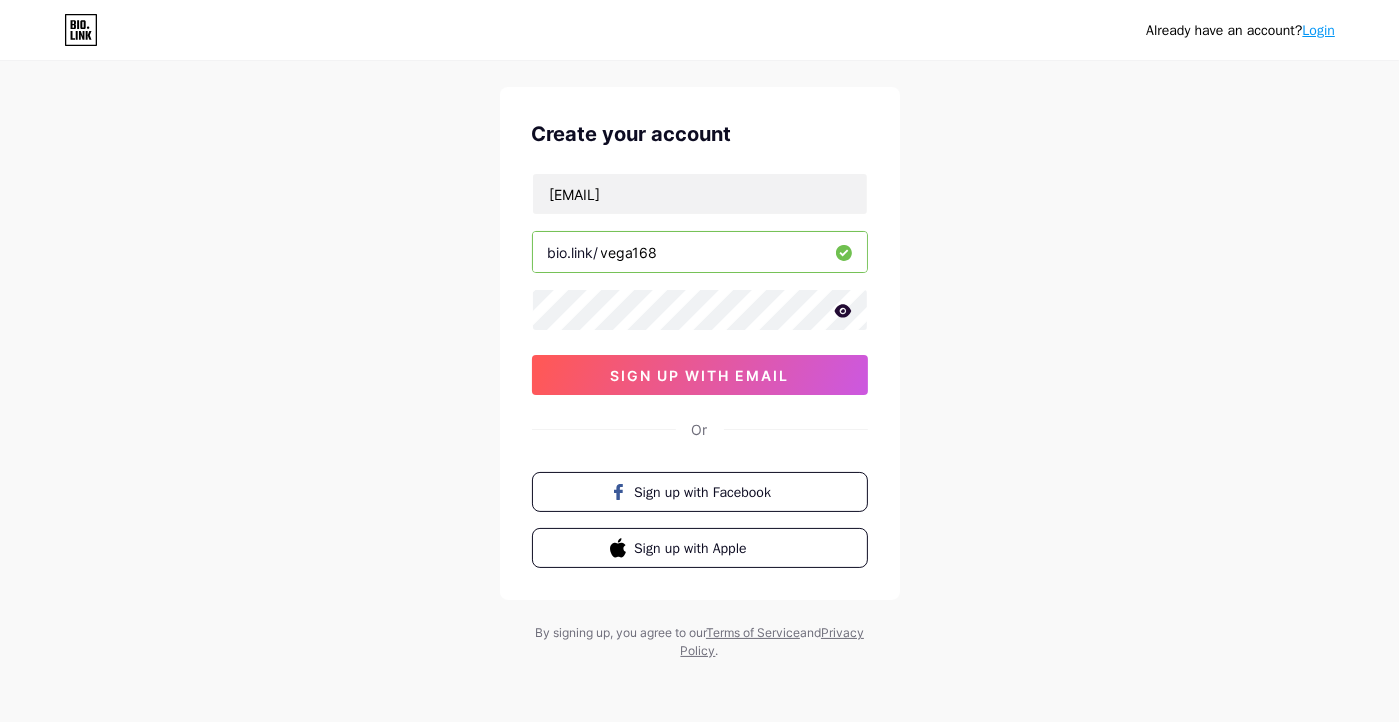 type 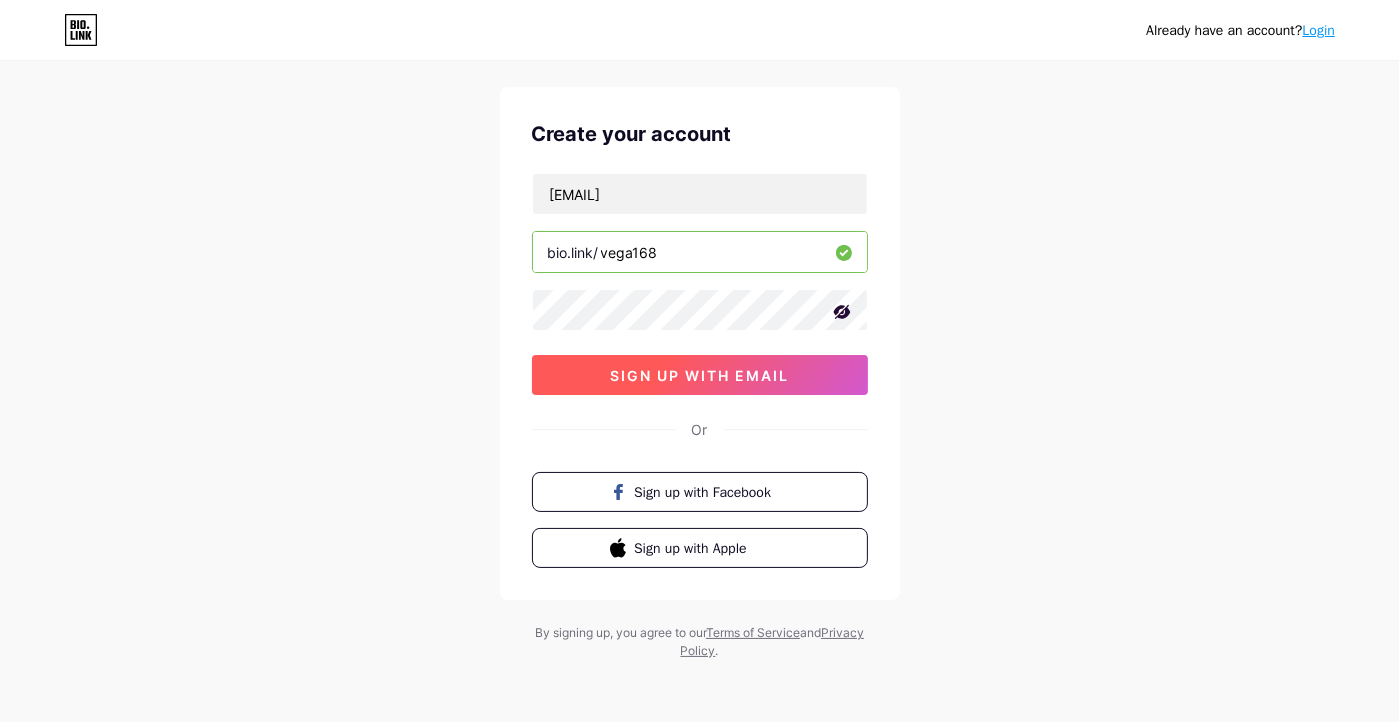 click on "sign up with email" at bounding box center [699, 375] 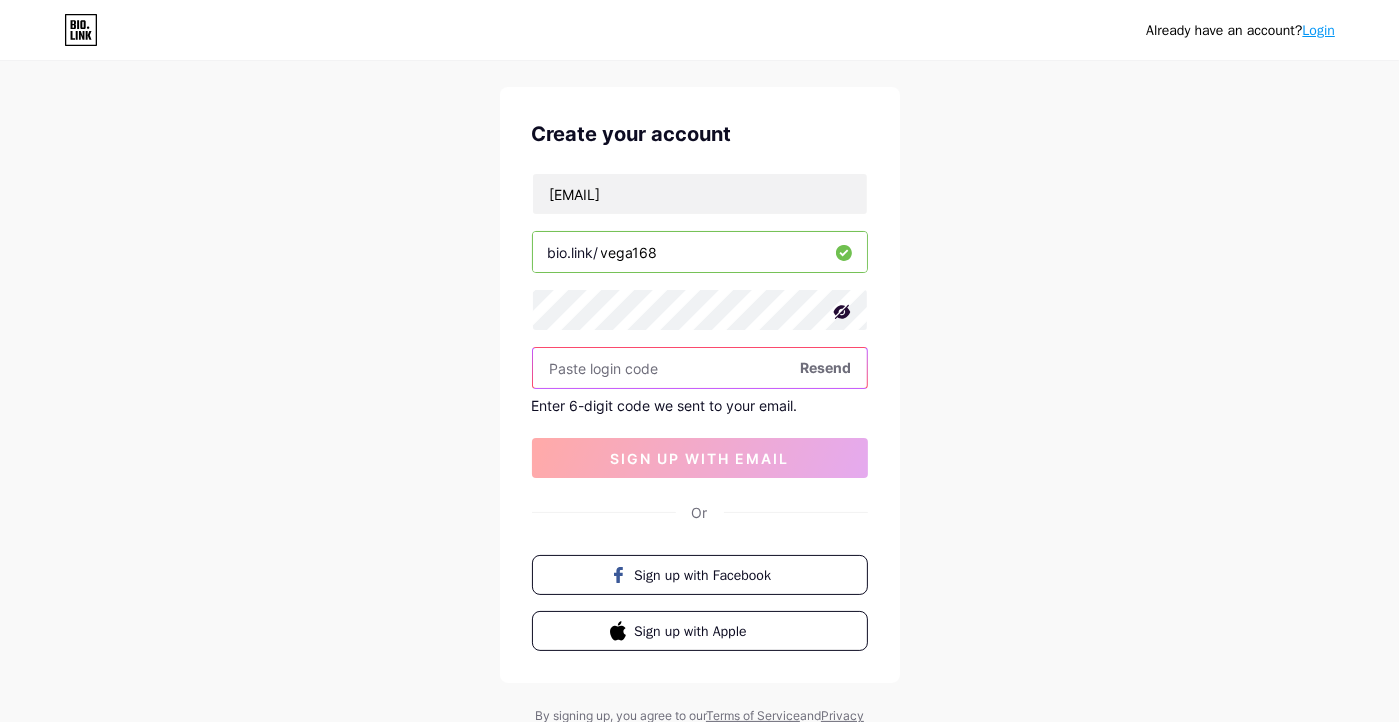click at bounding box center [700, 368] 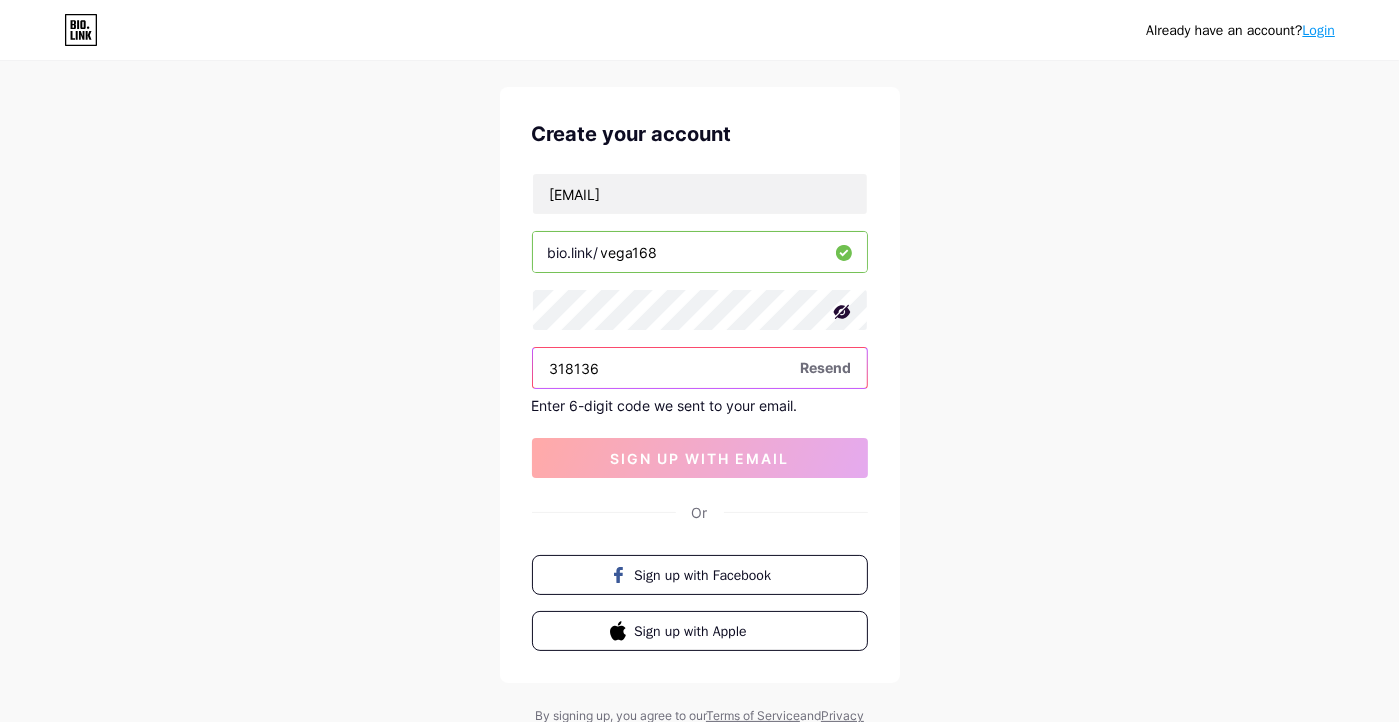 type on "318136" 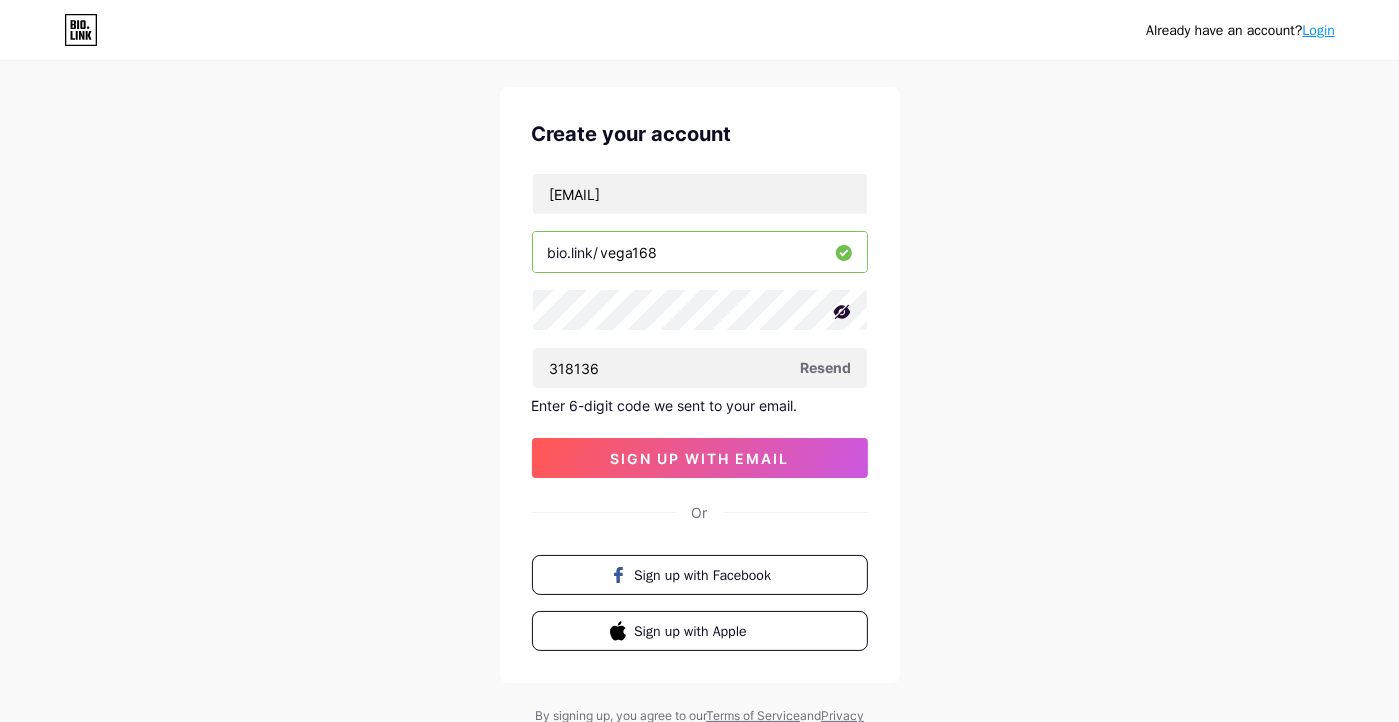 click on "Already have an account?  Login   Create your account     [EMAIL]     bio.link/   vega168               318136   Resend     Enter 6-digit code we sent to your email.         sign up with email         Or       Sign up with Facebook
Sign up with Apple
By signing up, you agree to our  Terms of Service  and  Privacy Policy ." at bounding box center [699, 383] 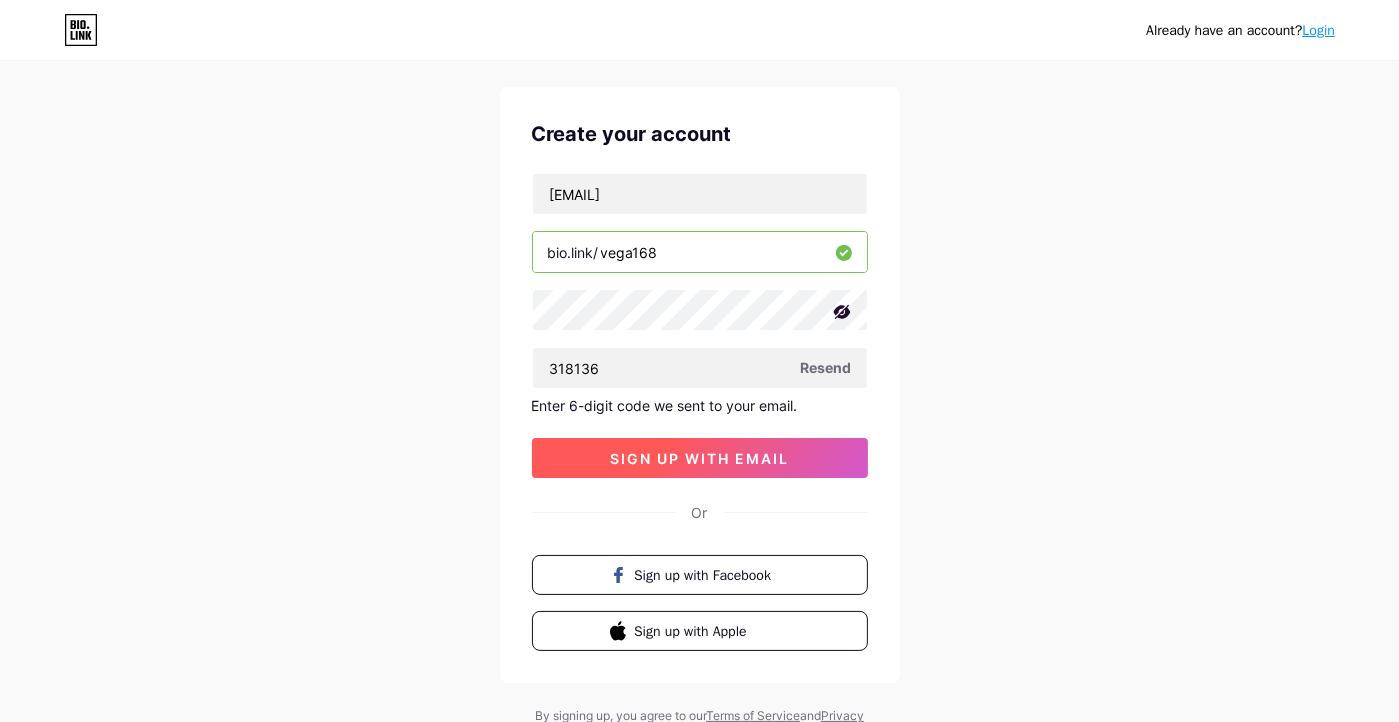 click on "sign up with email" at bounding box center [699, 458] 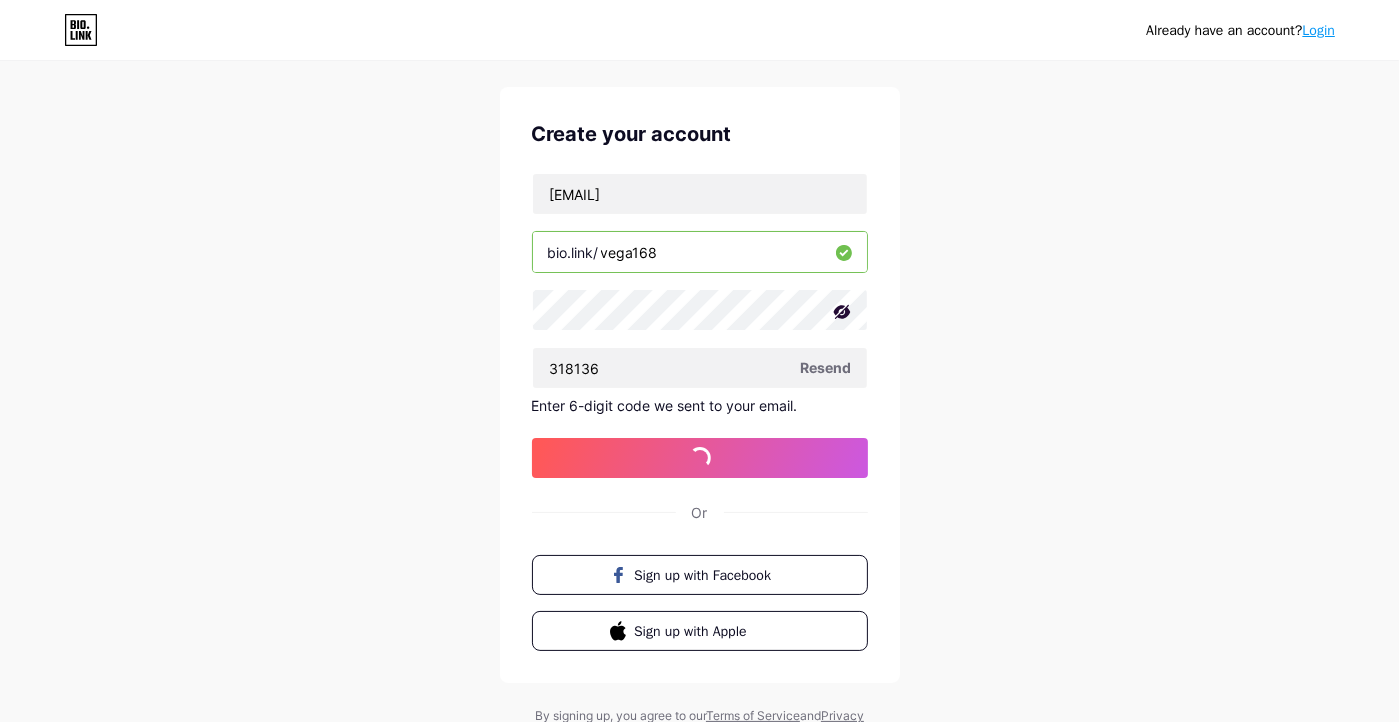 scroll, scrollTop: 0, scrollLeft: 0, axis: both 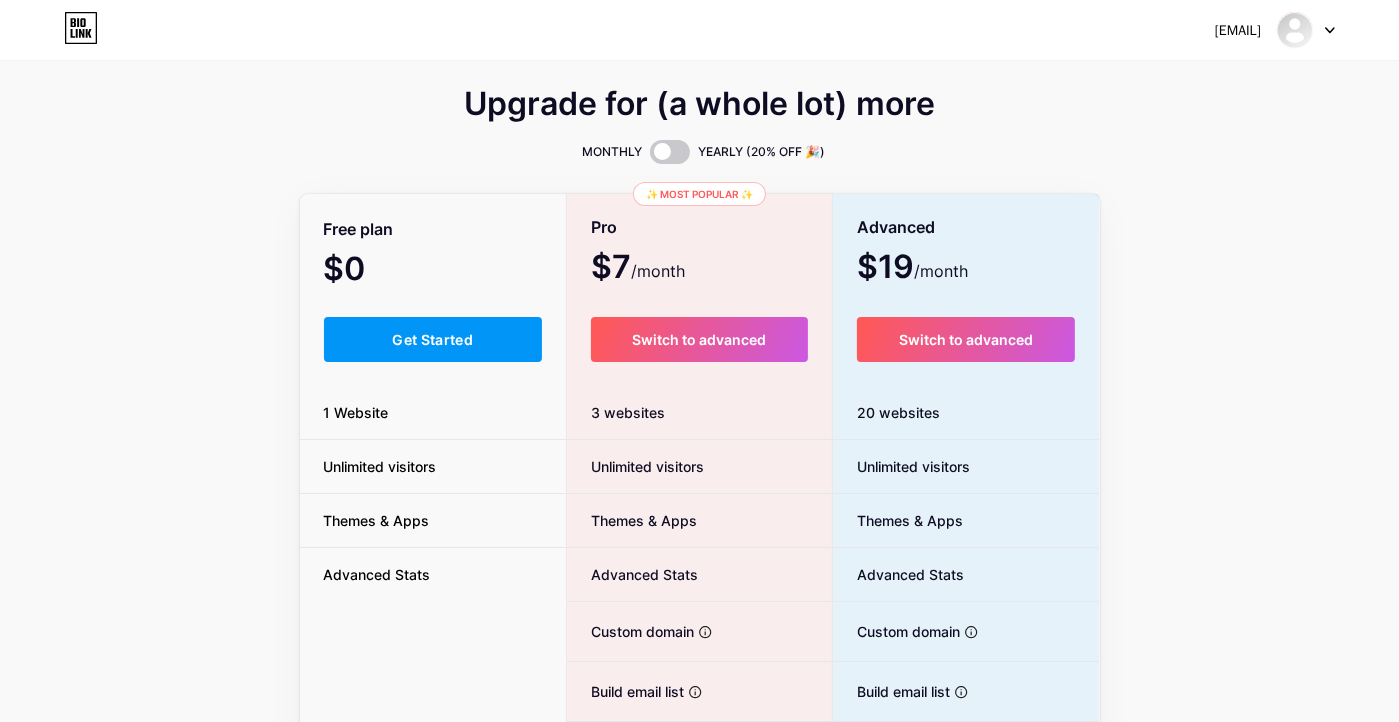 click on "Upgrade for (a whole lot) more
MONTHLY
YEARLY (20% OFF 🎉)
Free plan   $0   /month   Get Started     1 Website Unlimited visitors Themes & Apps Advanced Stats   ✨ Most popular ✨   Pro   $7   /month     Switch to advanced      3 websites
Unlimited visitors     Themes & Apps     Advanced Stats     Custom domain        Host it on your own personal domain    Build email list        Collect emails of your visitors and send them email updates    Publish blog posts        Start a blog in seconds, powered by a powerful editor    Verified badge        Add authenticity by showing a blue checkmark    Remove Bio Link branding        Remove all credits and make it fully white-label      Advanced   $19   /month     Switch to advanced      20 websites
Unlimited visitors     Themes & Apps     Advanced Stats     Custom domain        Host it on your own personal domain    Build email list         Publish blog posts         Verified badge" at bounding box center (700, 497) 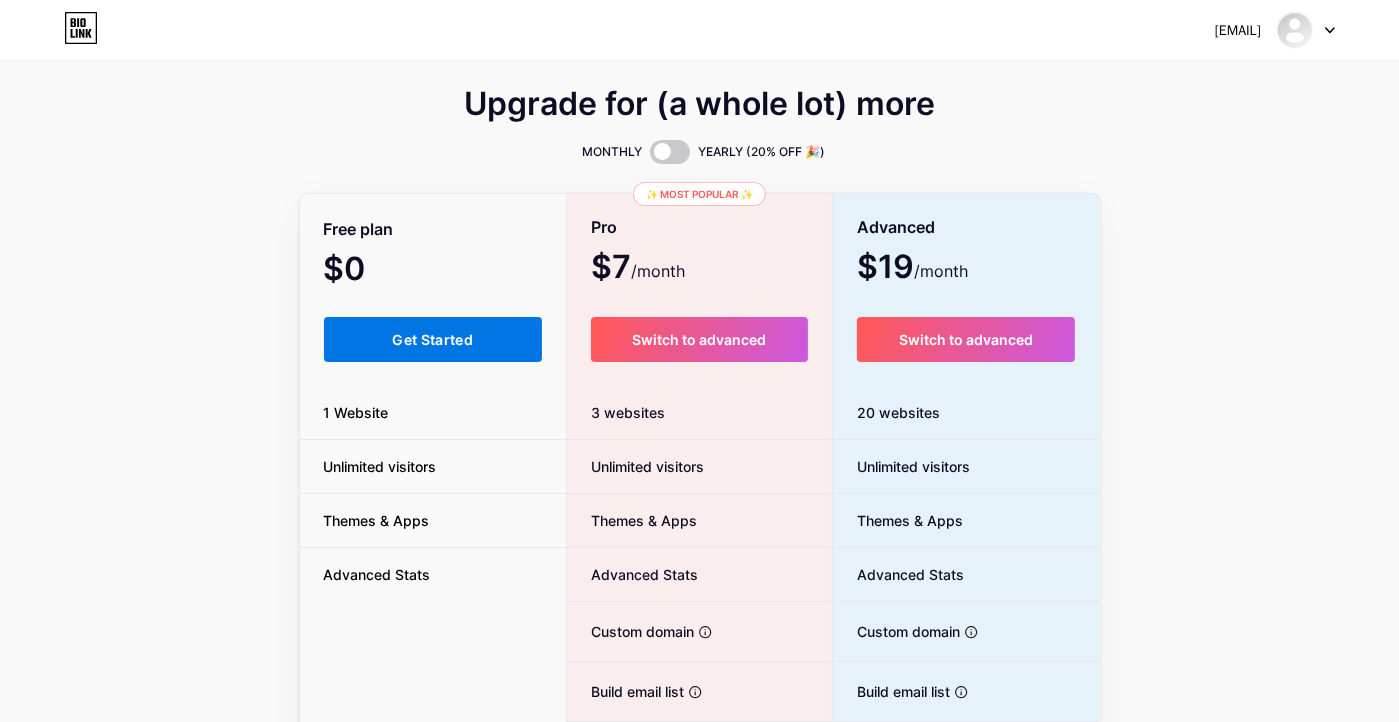 click on "Get Started" at bounding box center (433, 339) 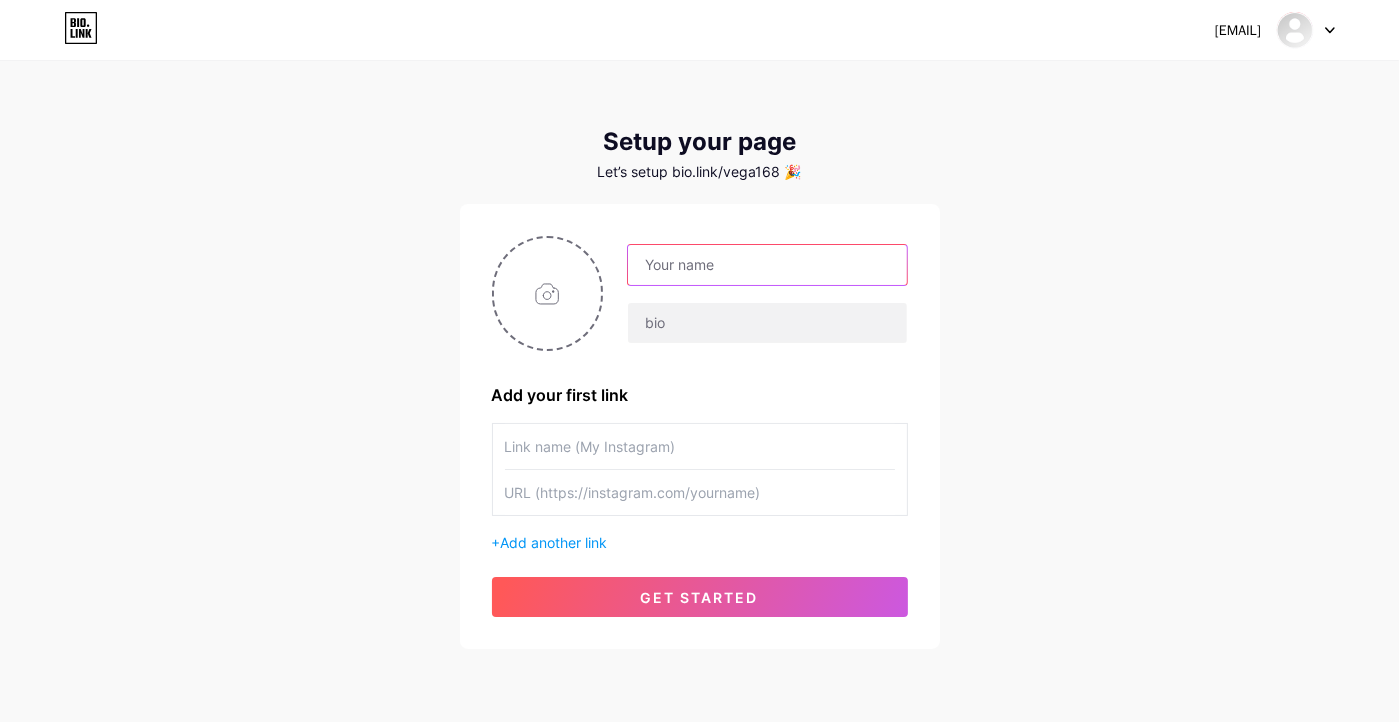 click at bounding box center (767, 265) 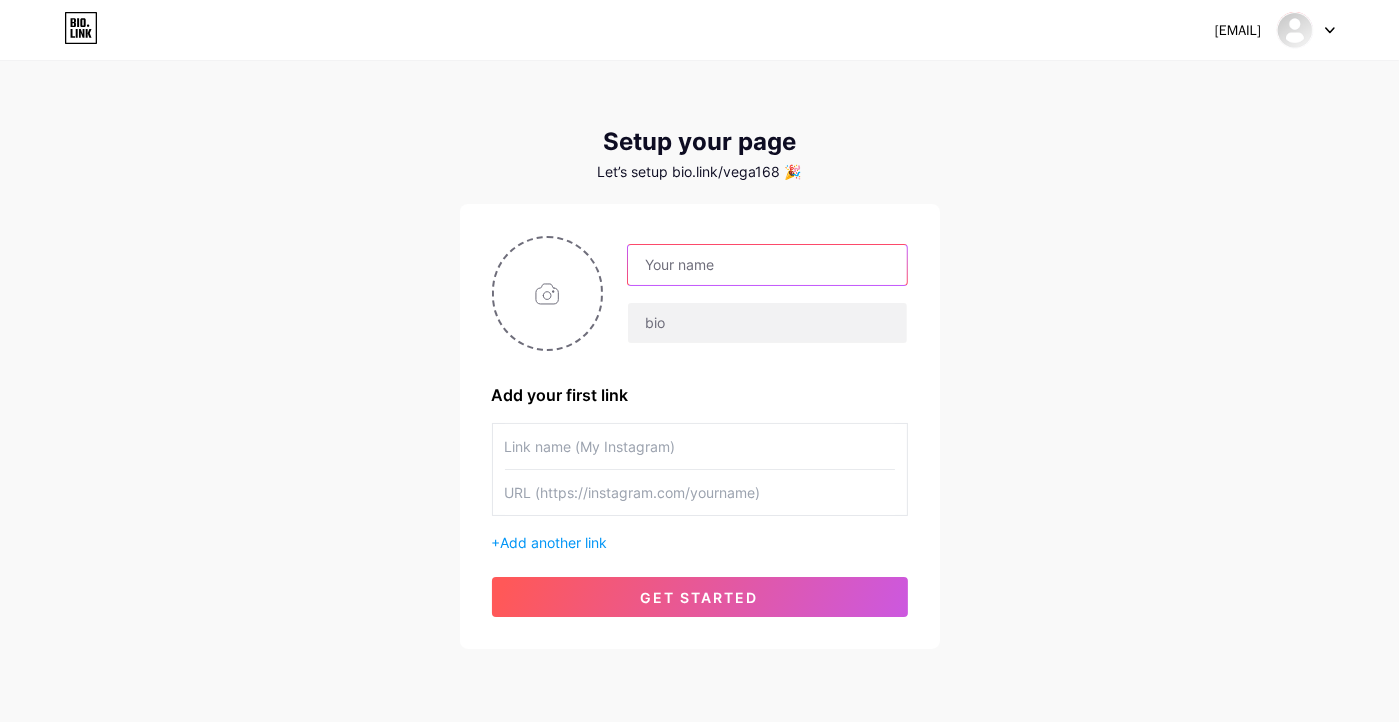 click at bounding box center (767, 265) 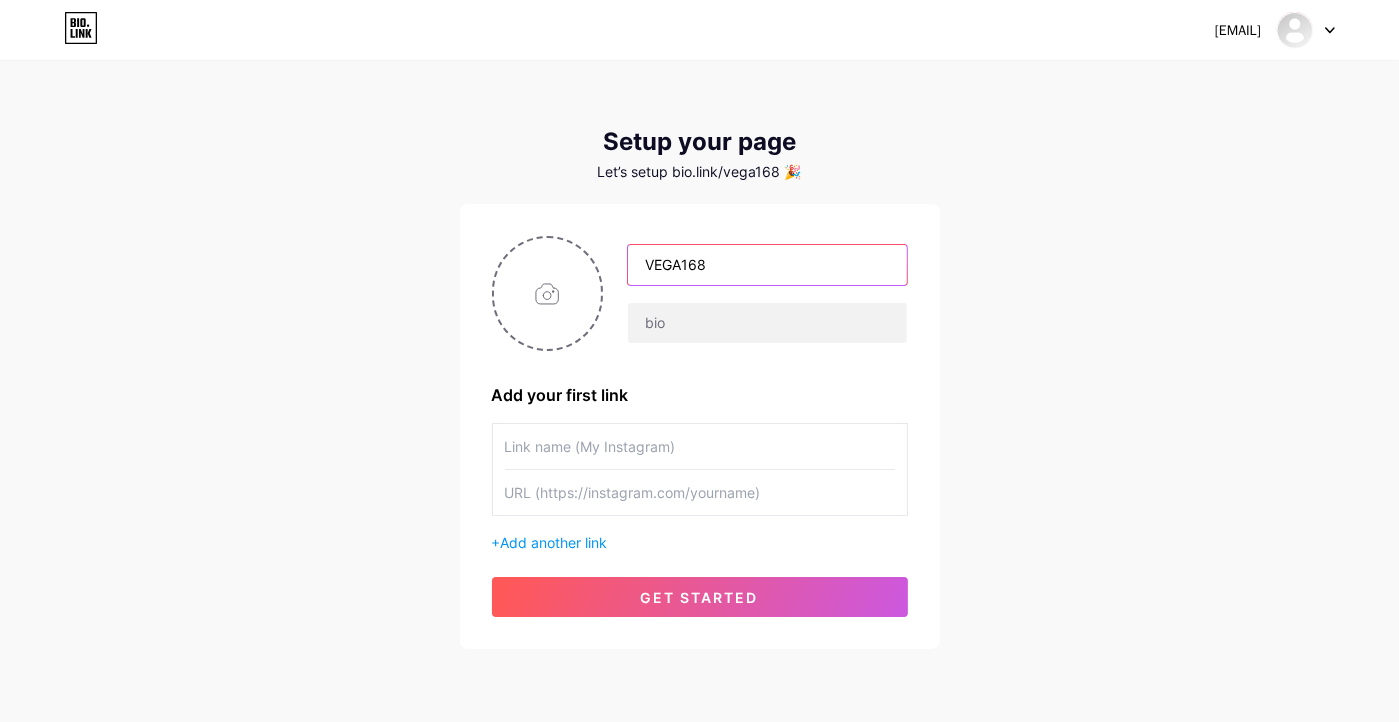 type on "VEGA168" 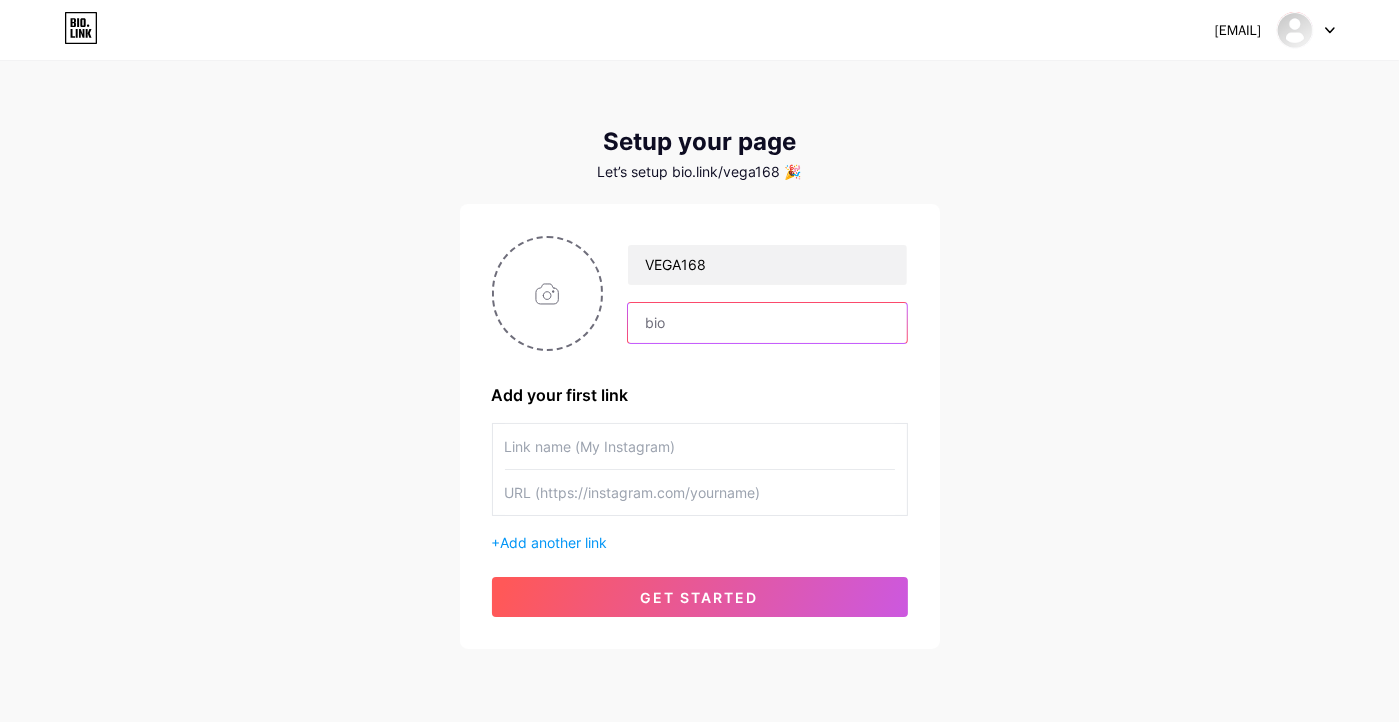 click at bounding box center (767, 323) 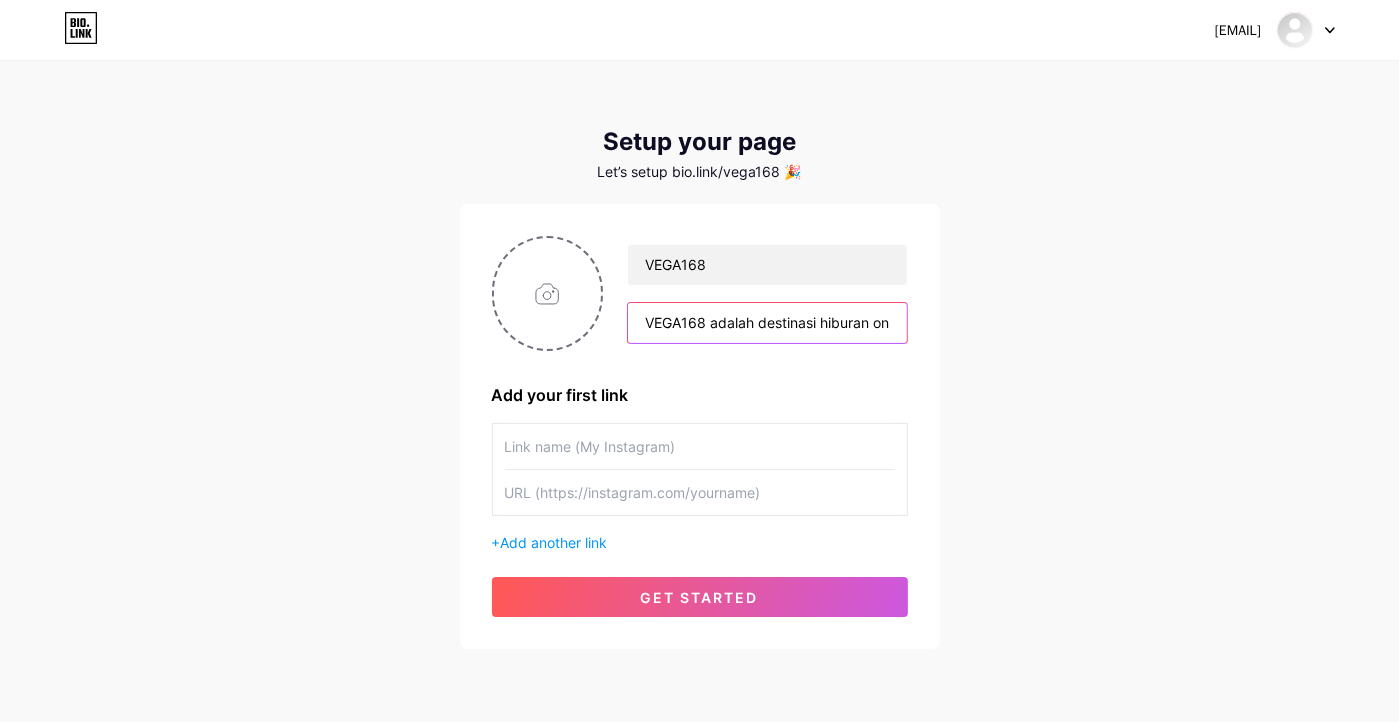 scroll, scrollTop: 0, scrollLeft: 602, axis: horizontal 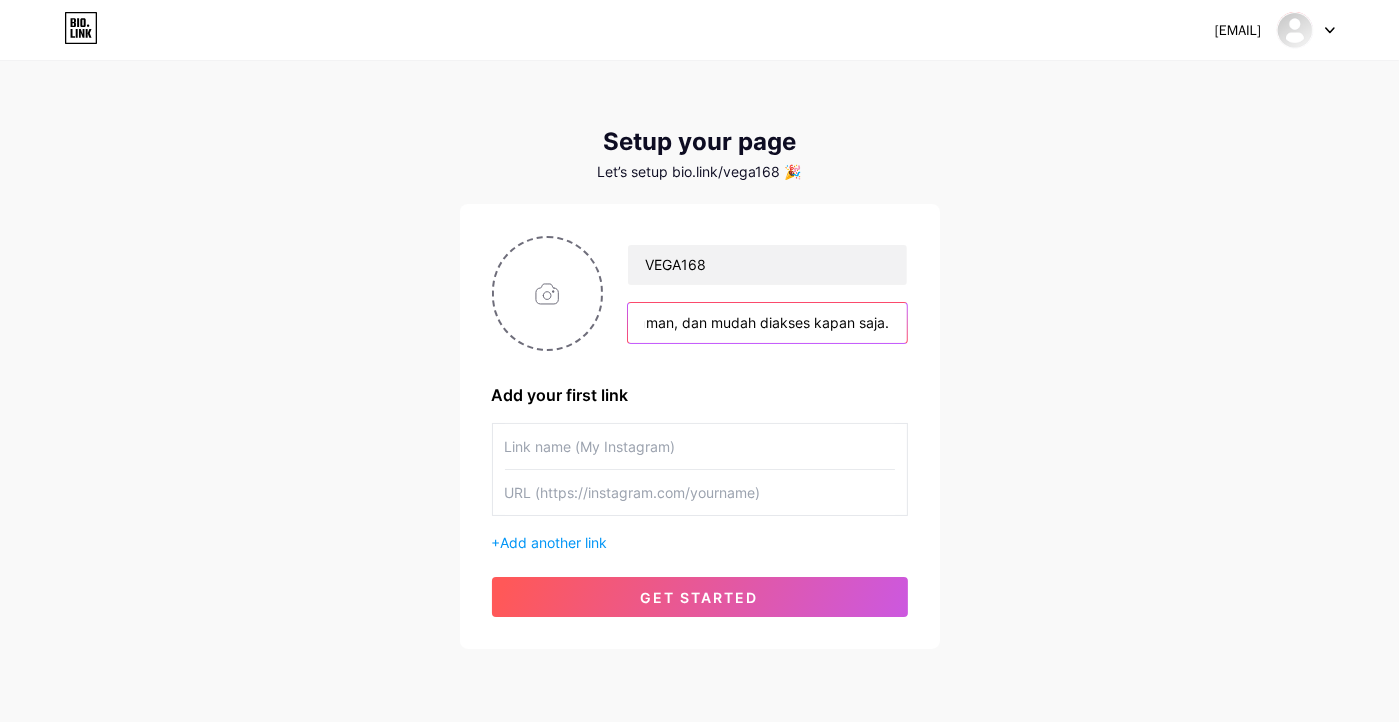click on "VEGA168 adalah destinasi hiburan online modern dengan pengalaman bermain yang seru, aman, dan mudah diakses kapan saja." at bounding box center (767, 323) 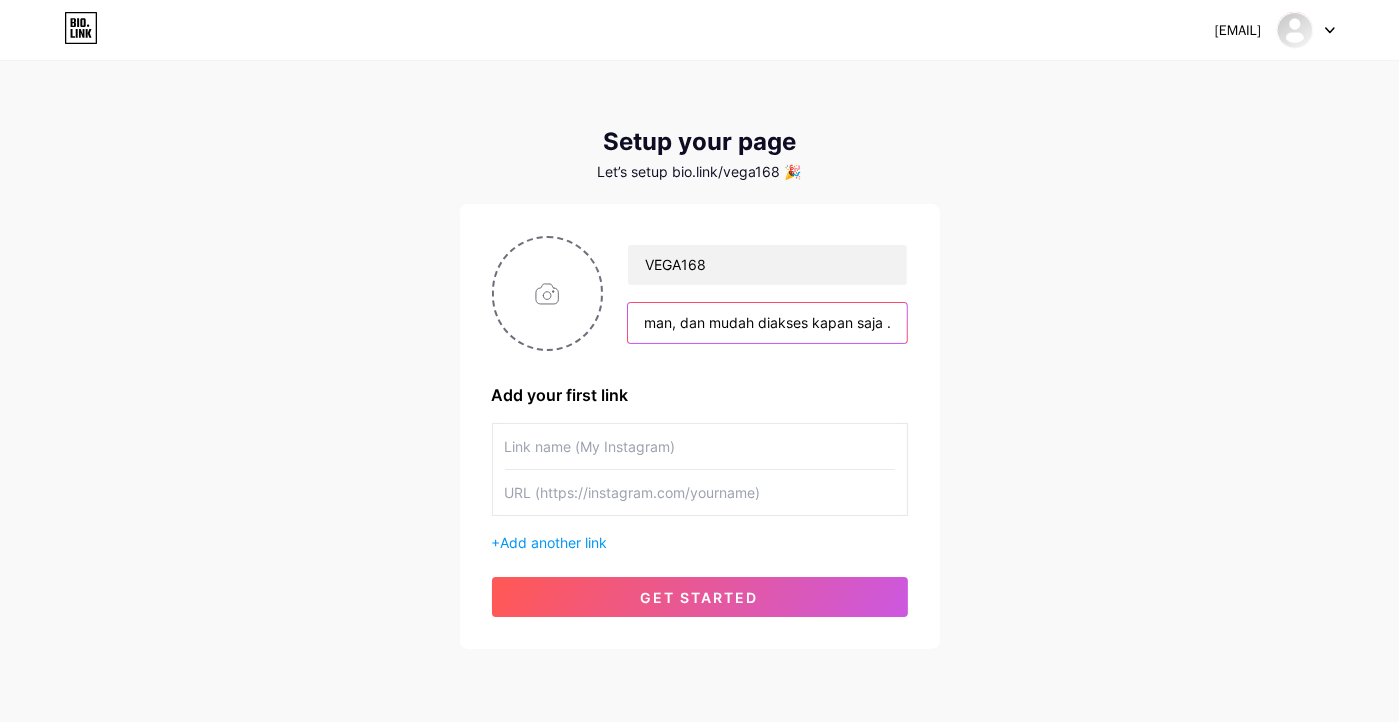 scroll, scrollTop: 0, scrollLeft: 603, axis: horizontal 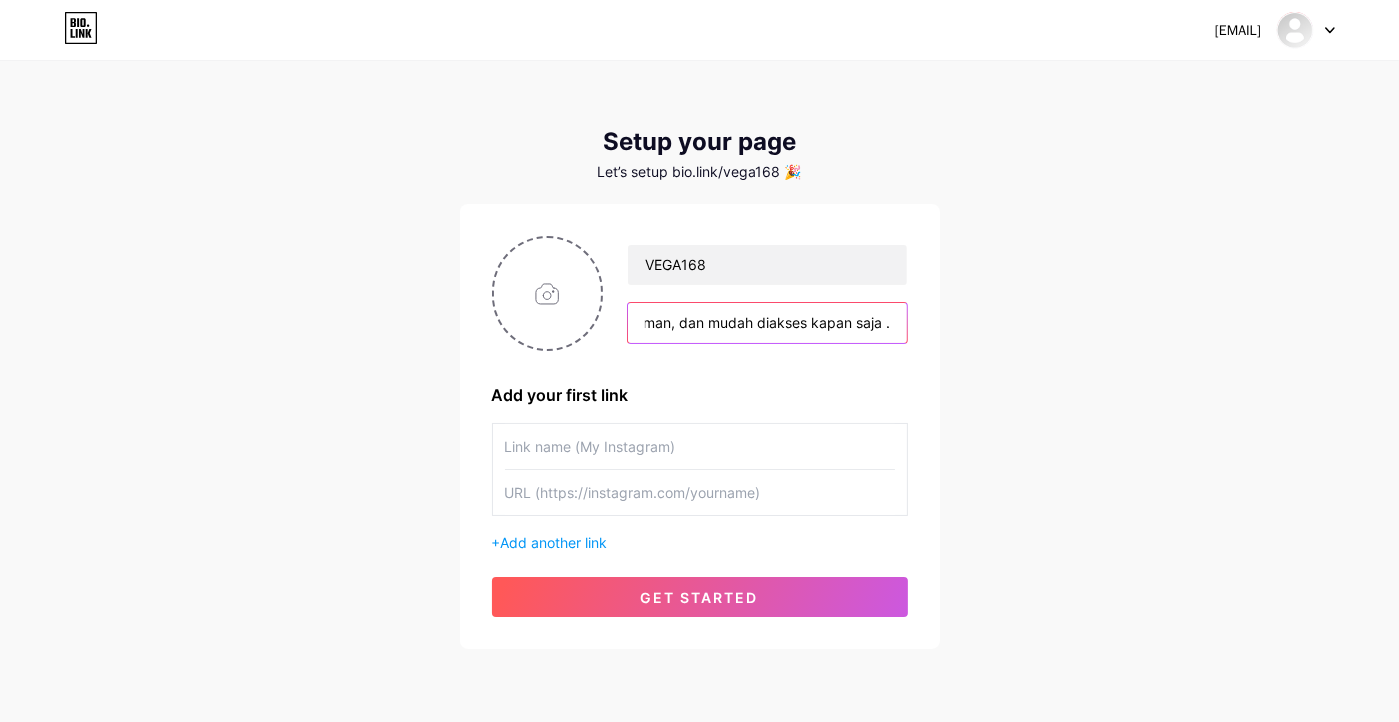 type on "VEGA168 adalah destinasi hiburan online modern dengan pengalaman bermain yang seru, aman, dan mudah diakses kapan saja ." 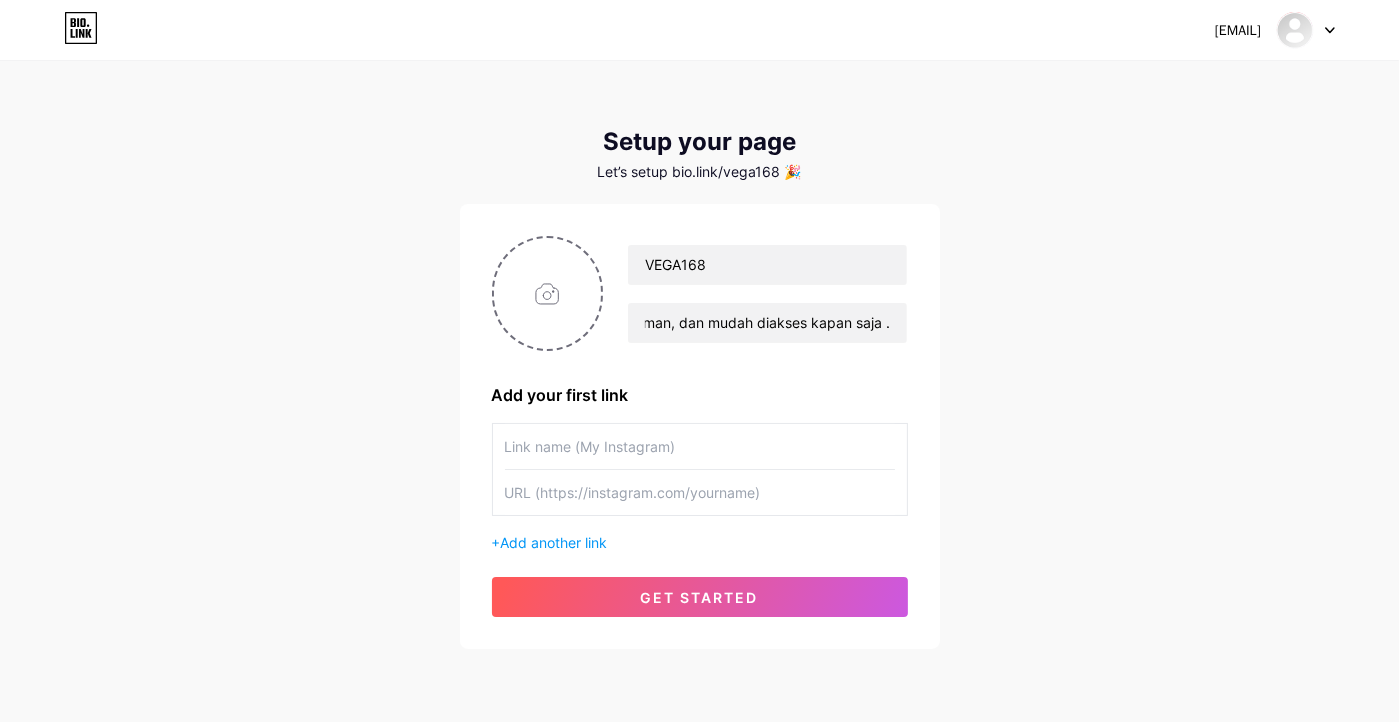 click on "Add your first link" at bounding box center (700, 395) 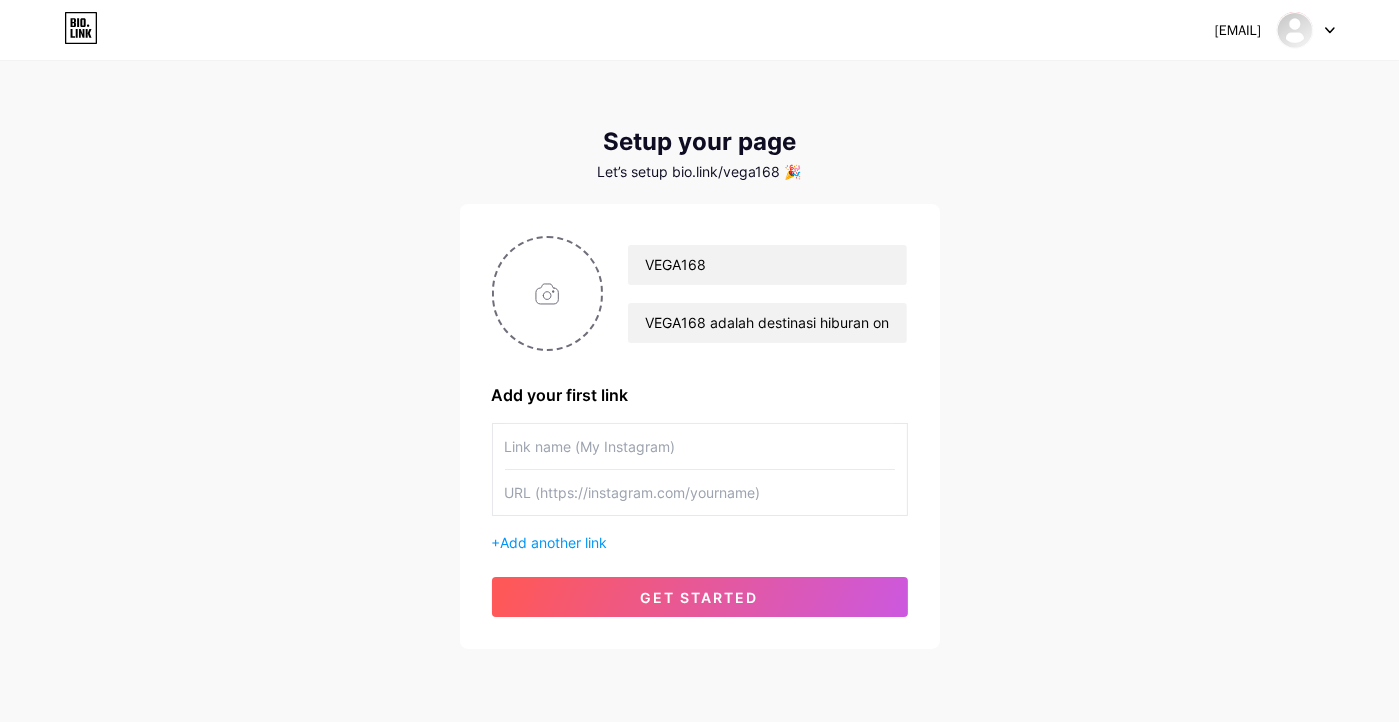 click at bounding box center [700, 446] 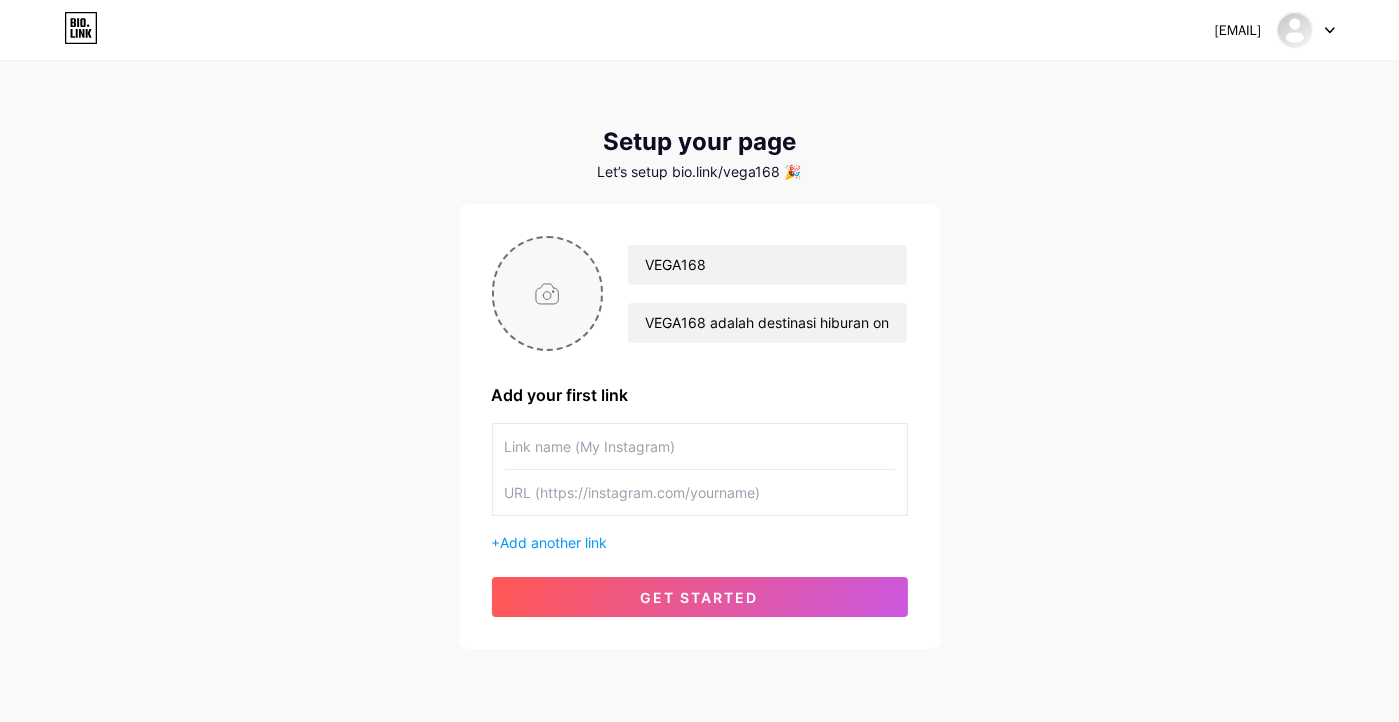 click at bounding box center (548, 293) 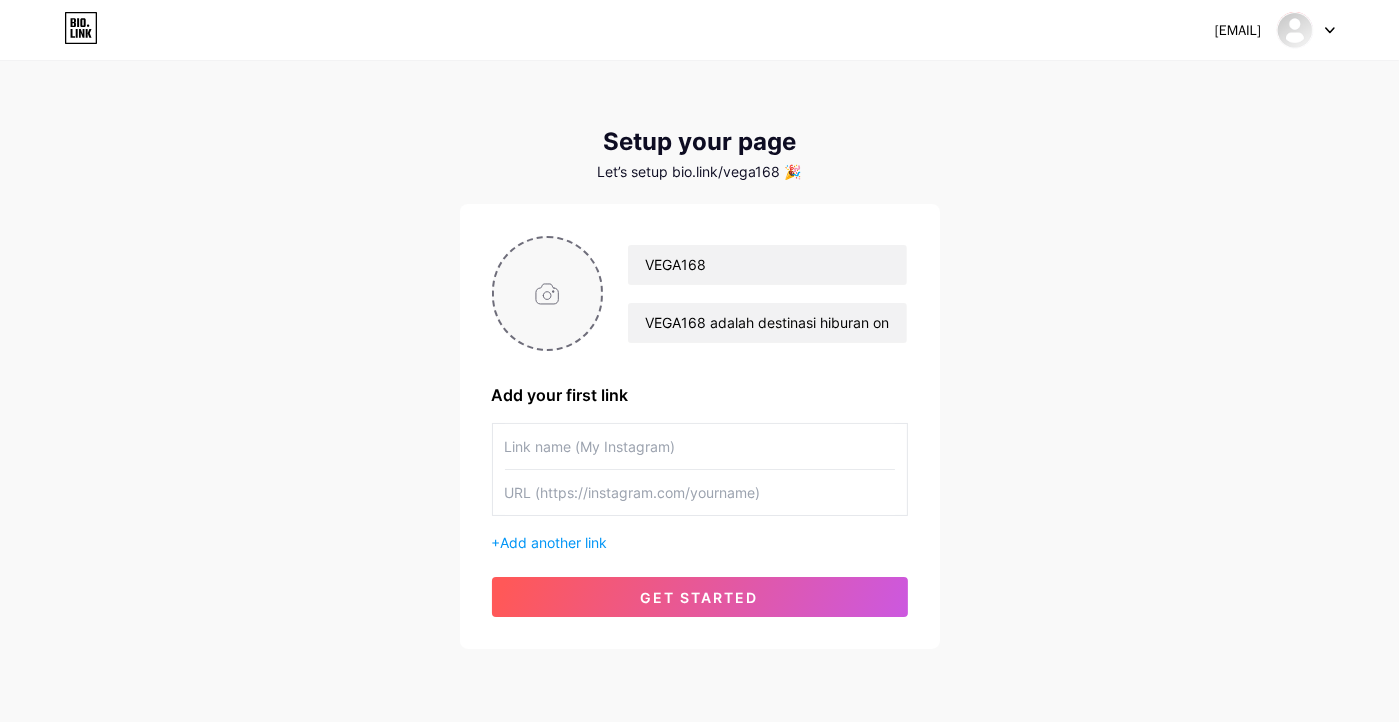 type on "C:\fakepath\[FILENAME].png" 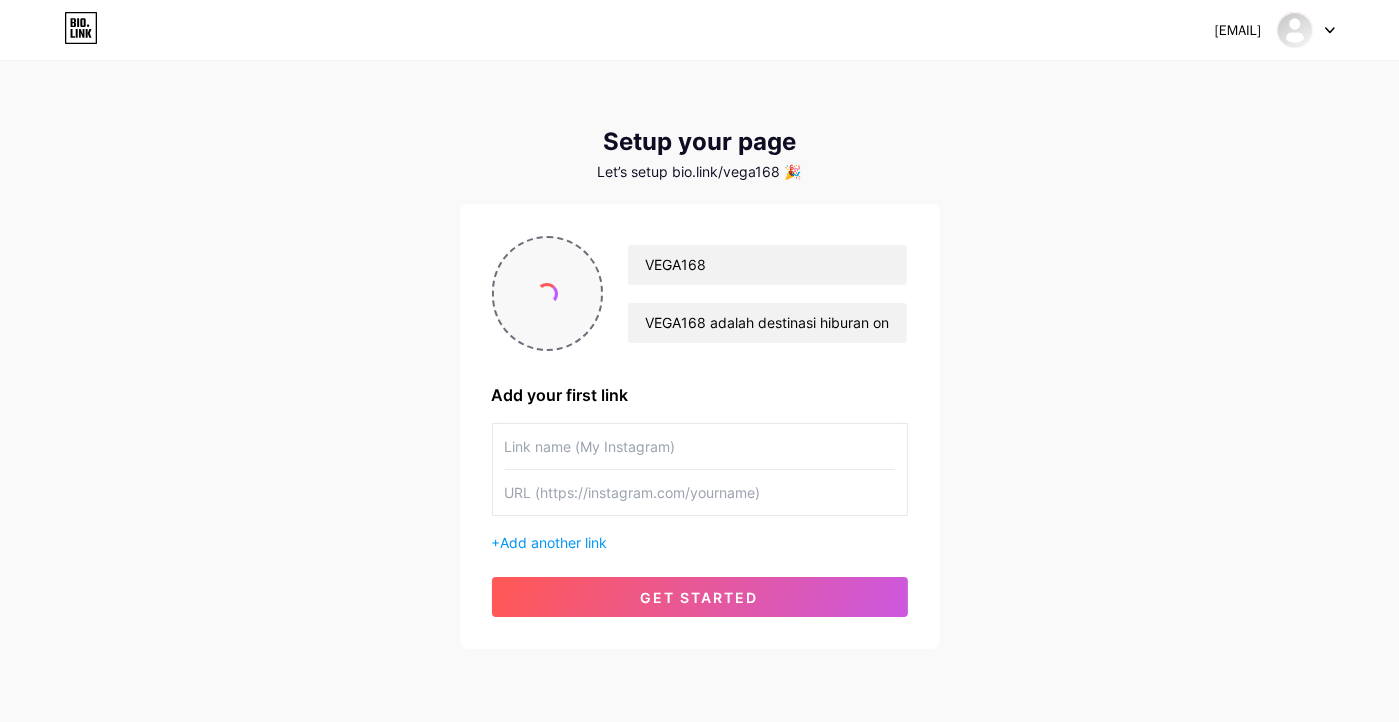 click at bounding box center (548, 293) 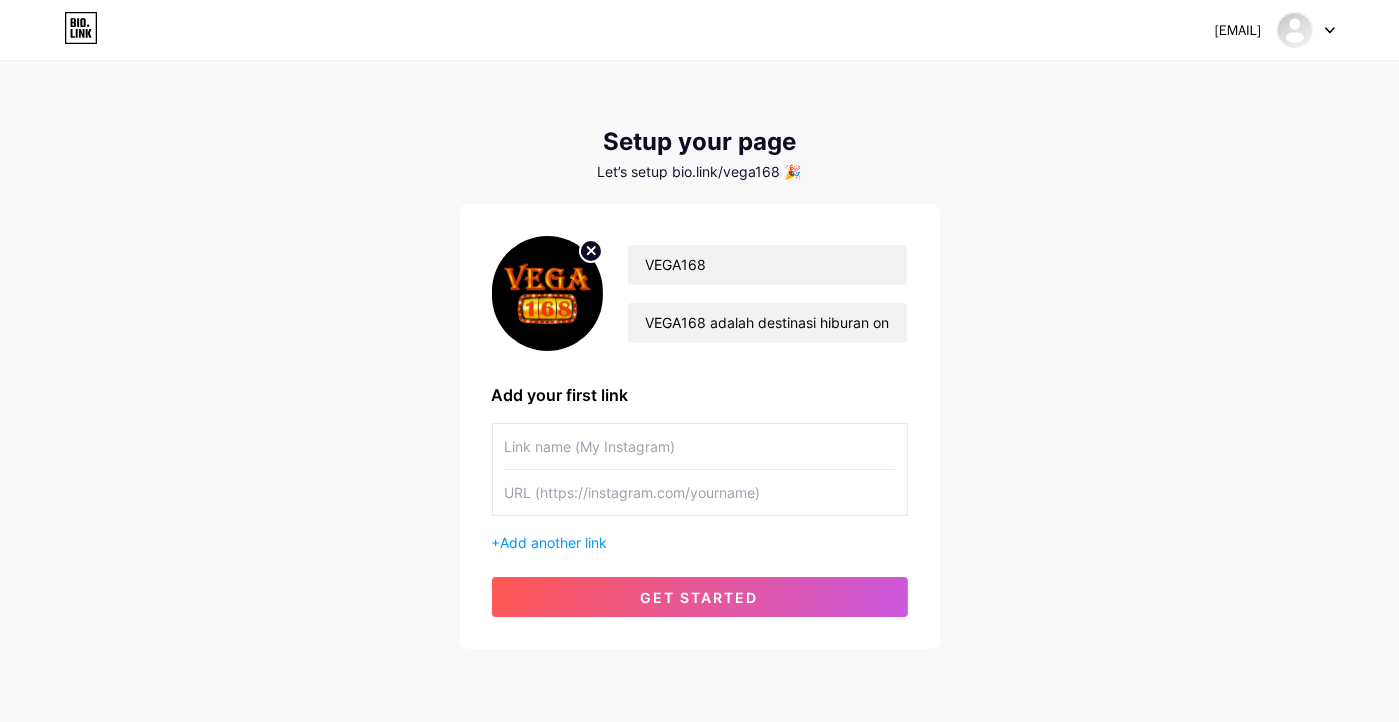 click 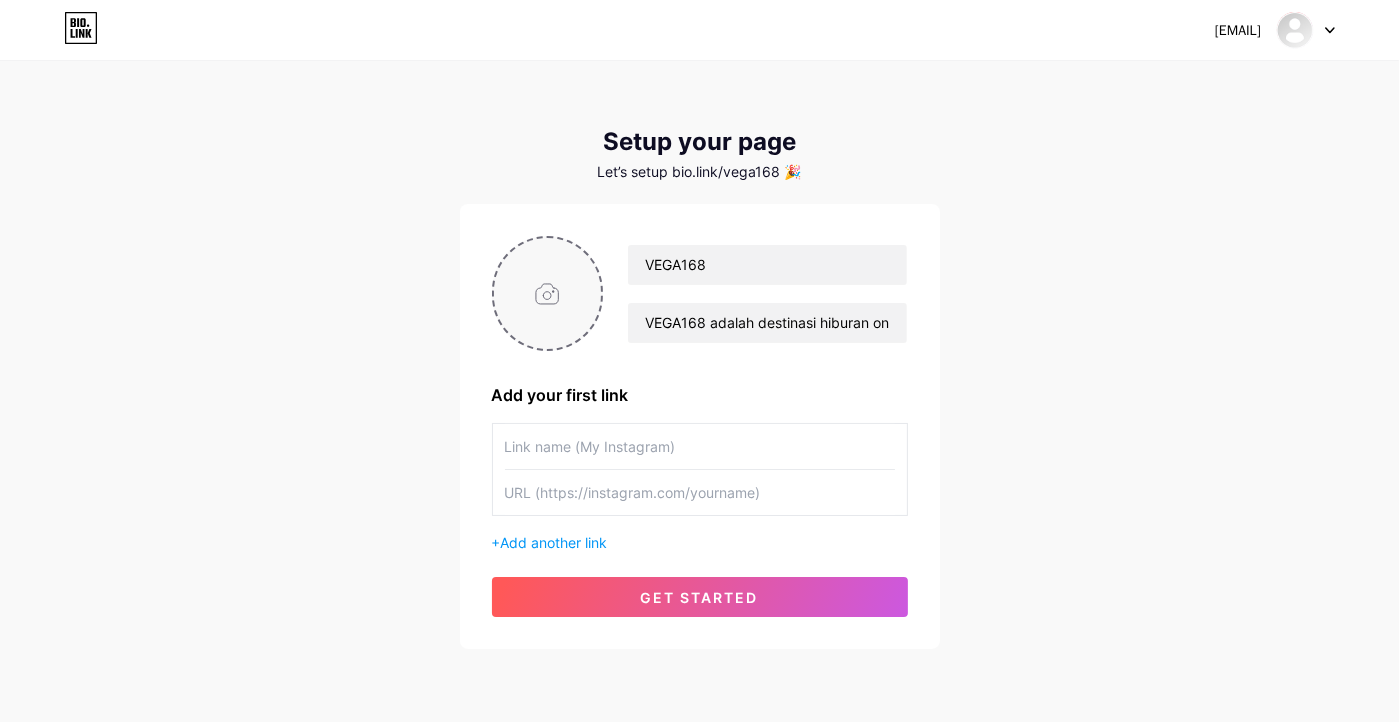 click at bounding box center [548, 293] 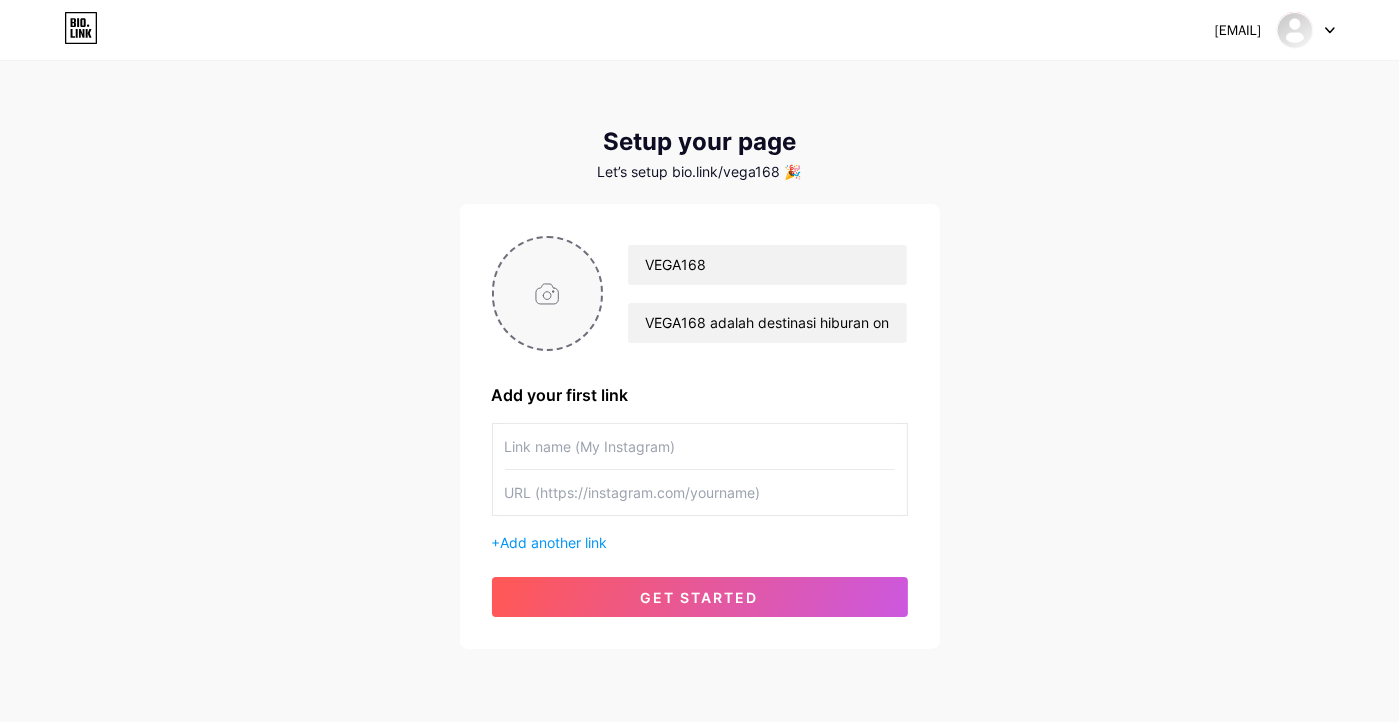 type on "C:\fakepath\[FILENAME] - [DATE]T[TIME].jpg" 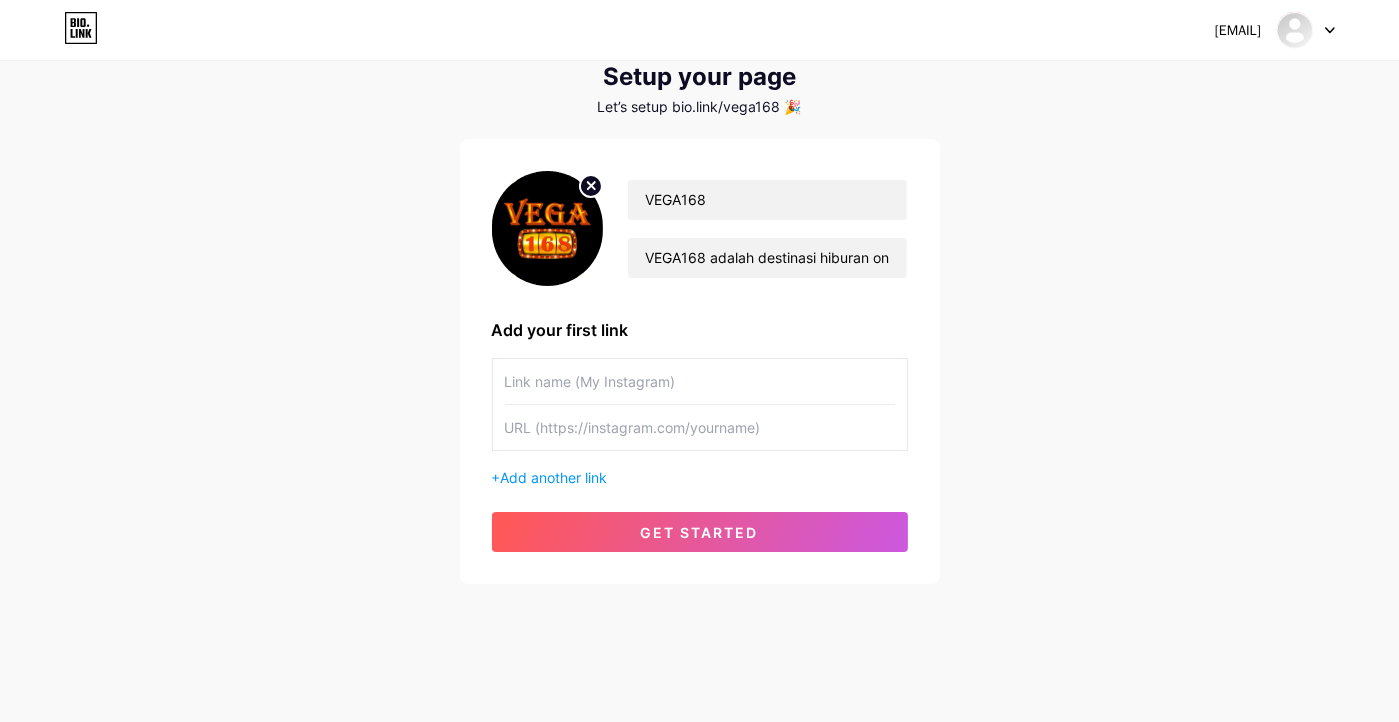 scroll, scrollTop: 70, scrollLeft: 0, axis: vertical 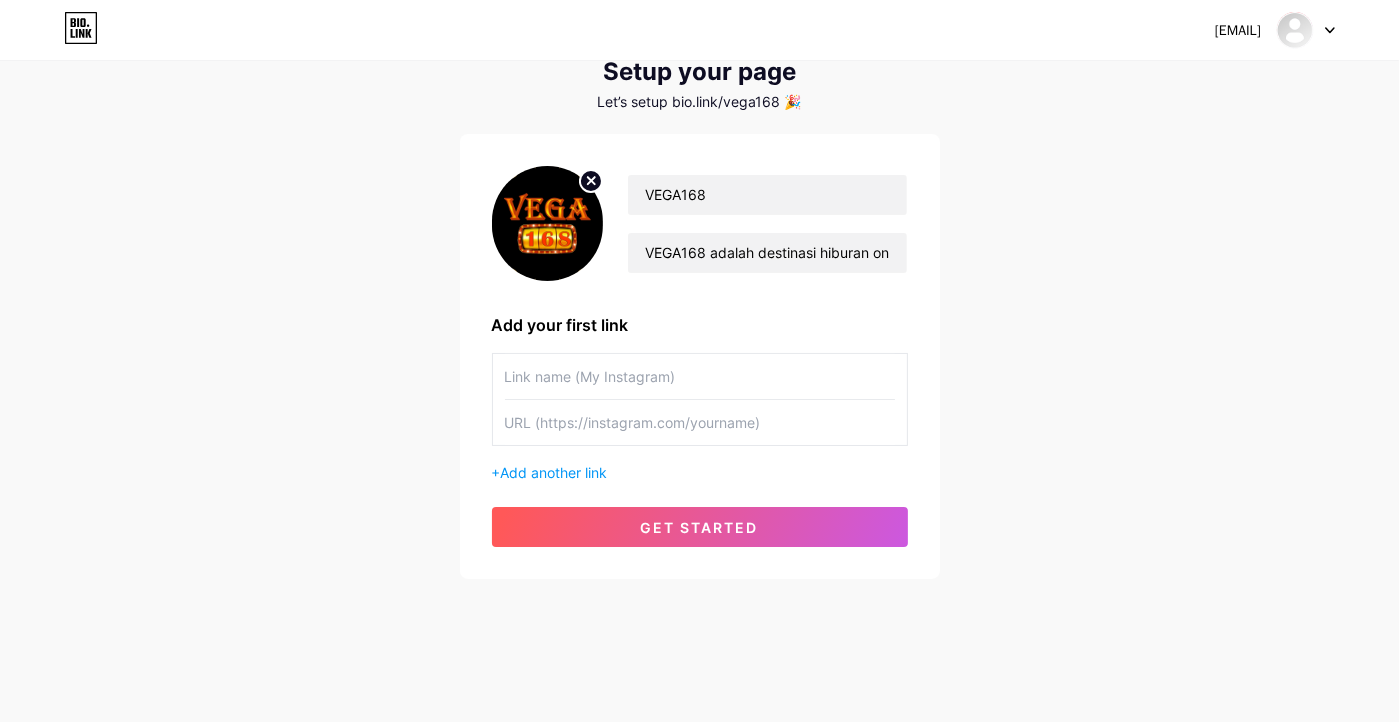 click at bounding box center (700, 376) 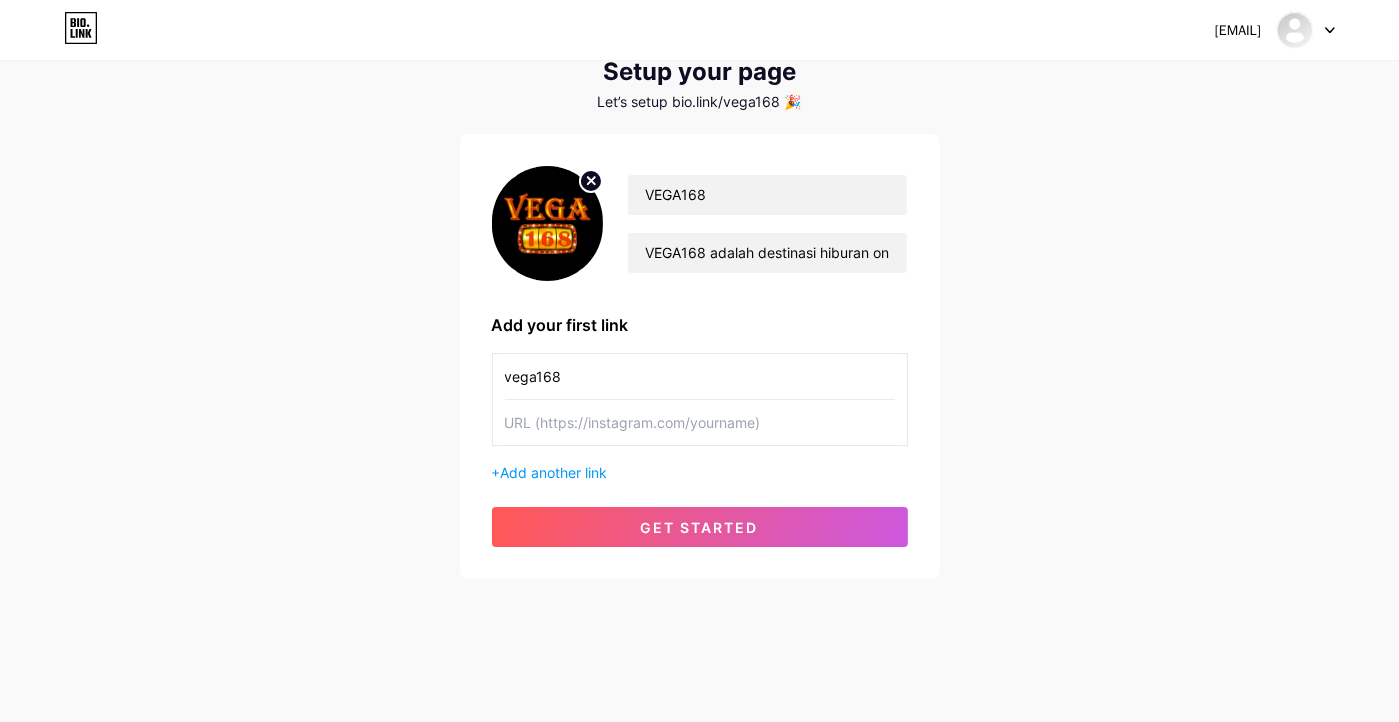 type on "vega168" 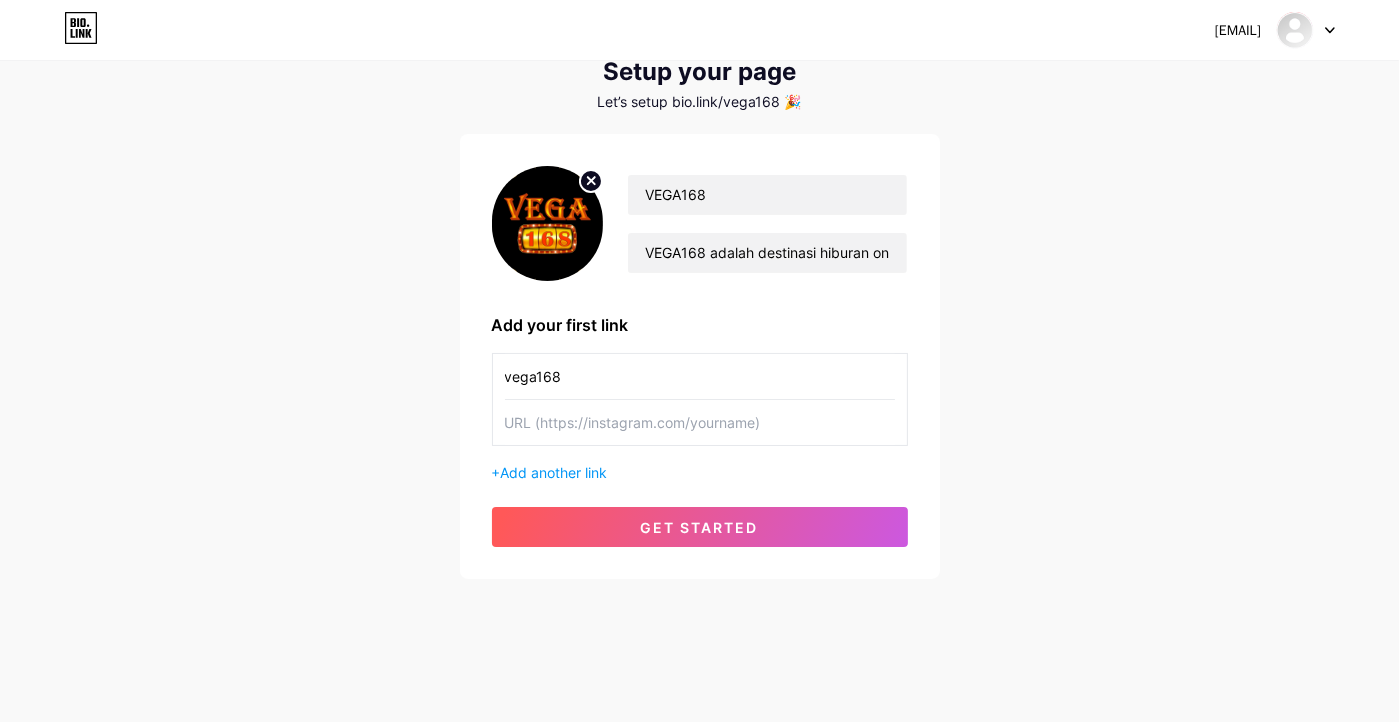 click at bounding box center (700, 422) 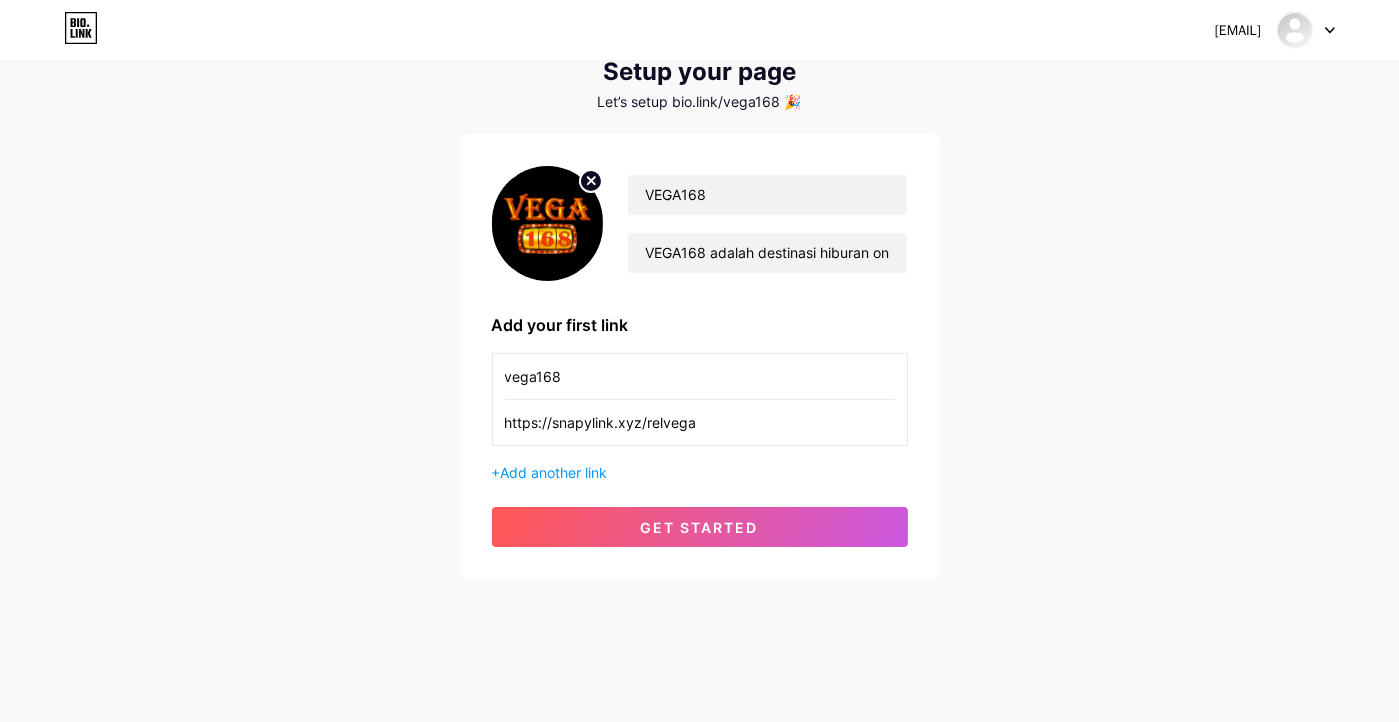 type on "https://snapylink.xyz/relvega" 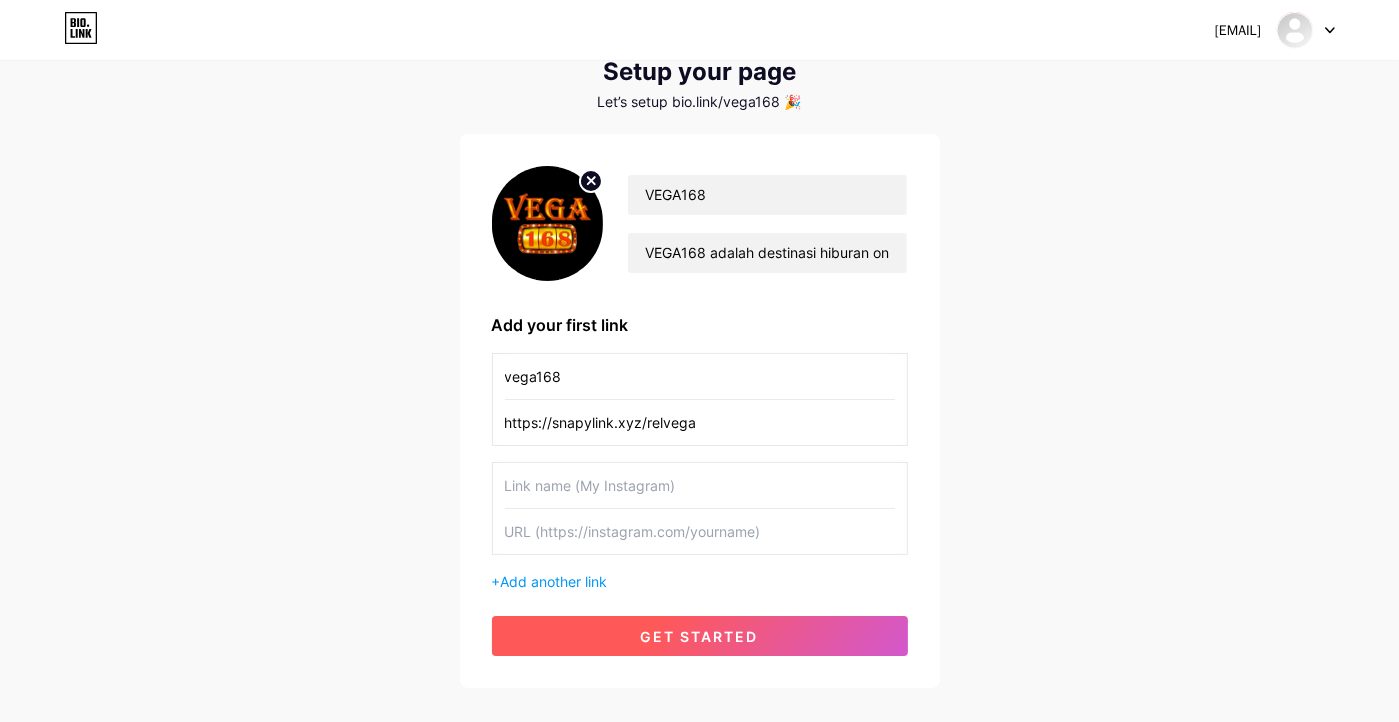 click on "get started" at bounding box center [700, 636] 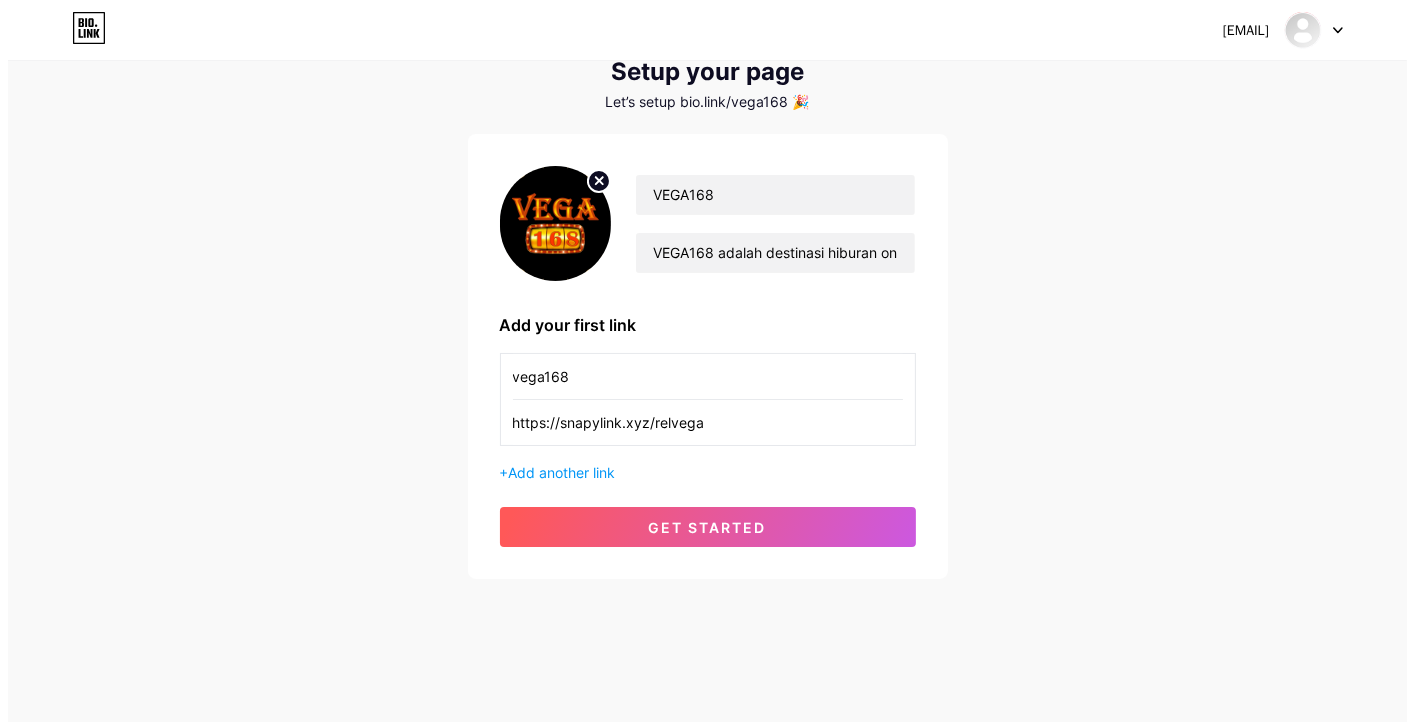 scroll, scrollTop: 0, scrollLeft: 0, axis: both 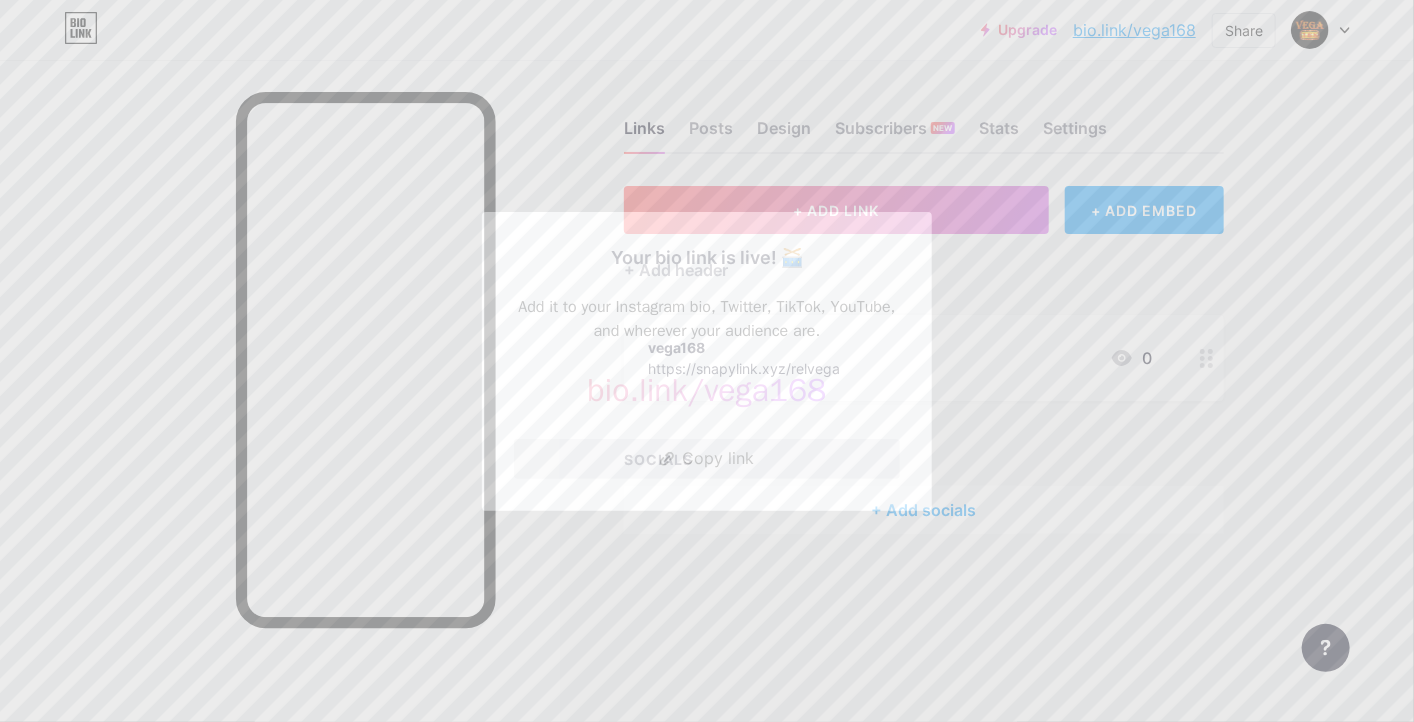 click on "Copy link" at bounding box center (707, 459) 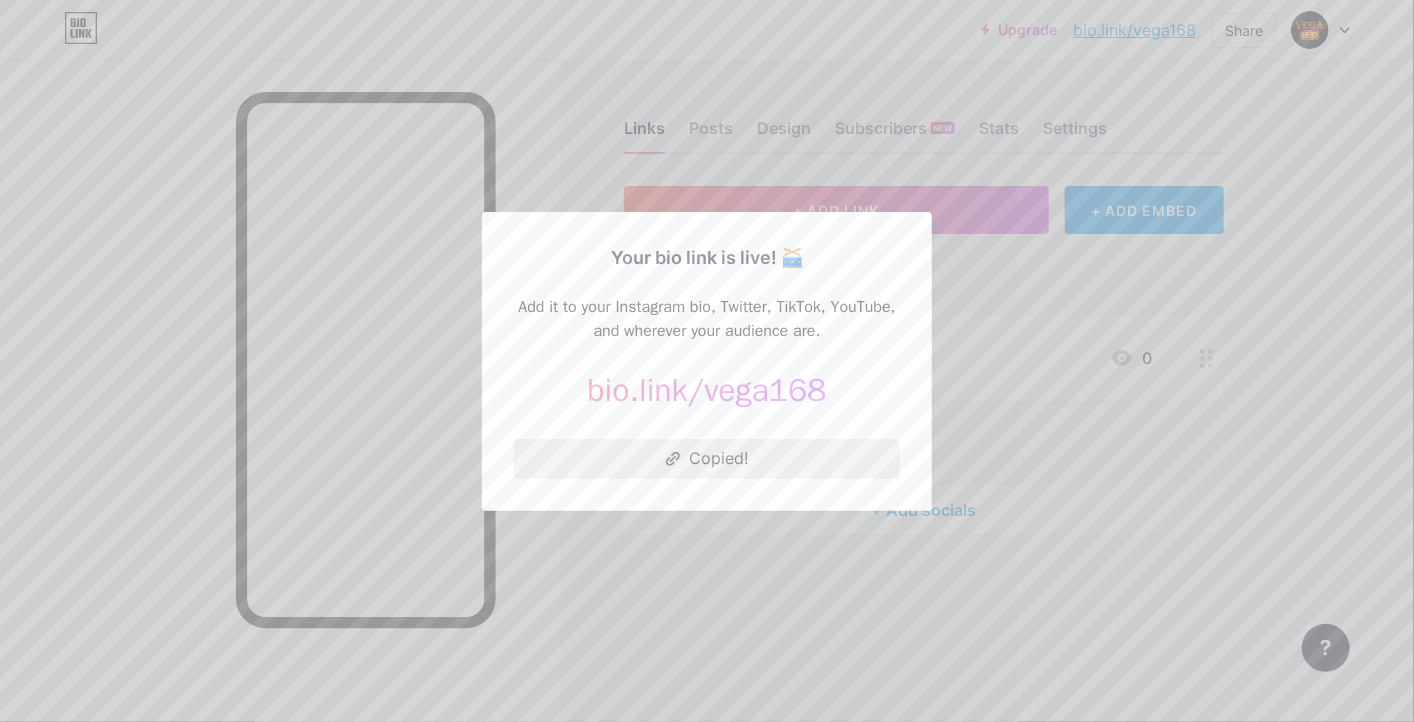 click on "Copied!" at bounding box center (707, 459) 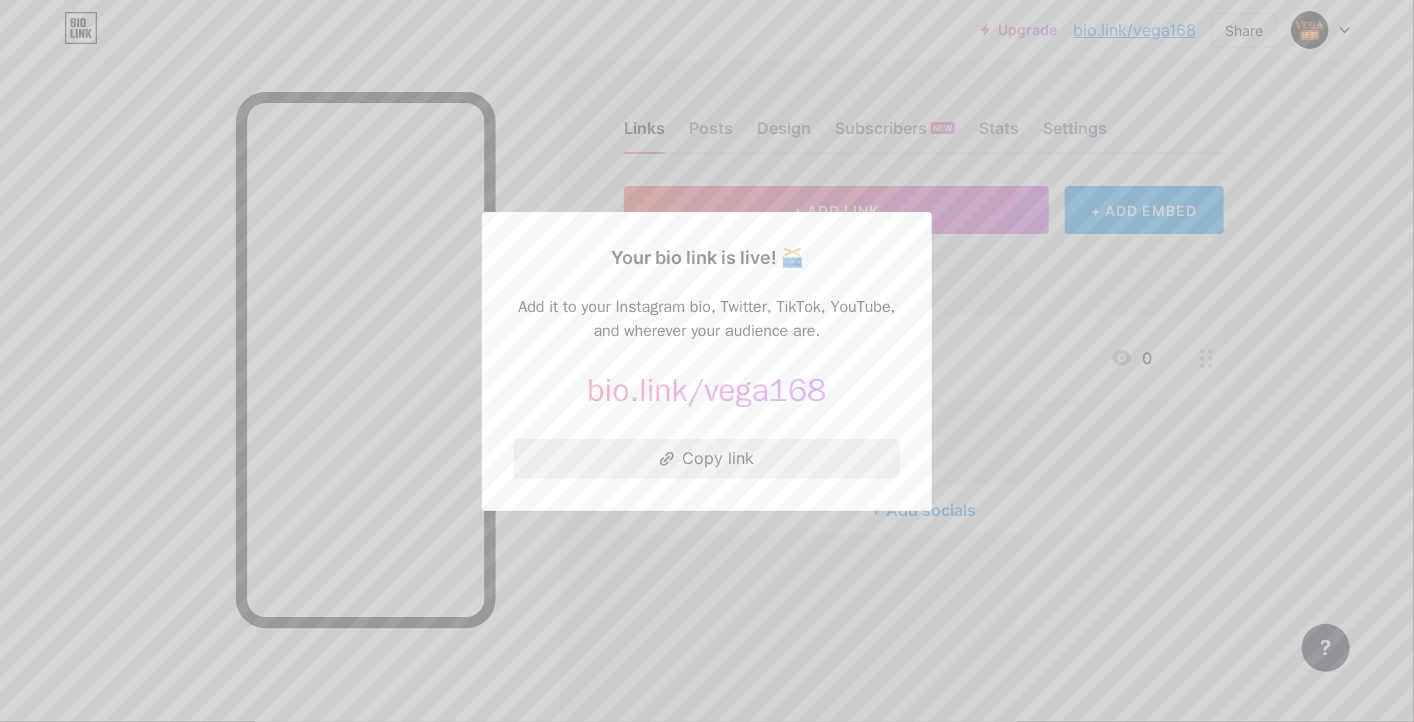 click on "Copy link" at bounding box center [707, 459] 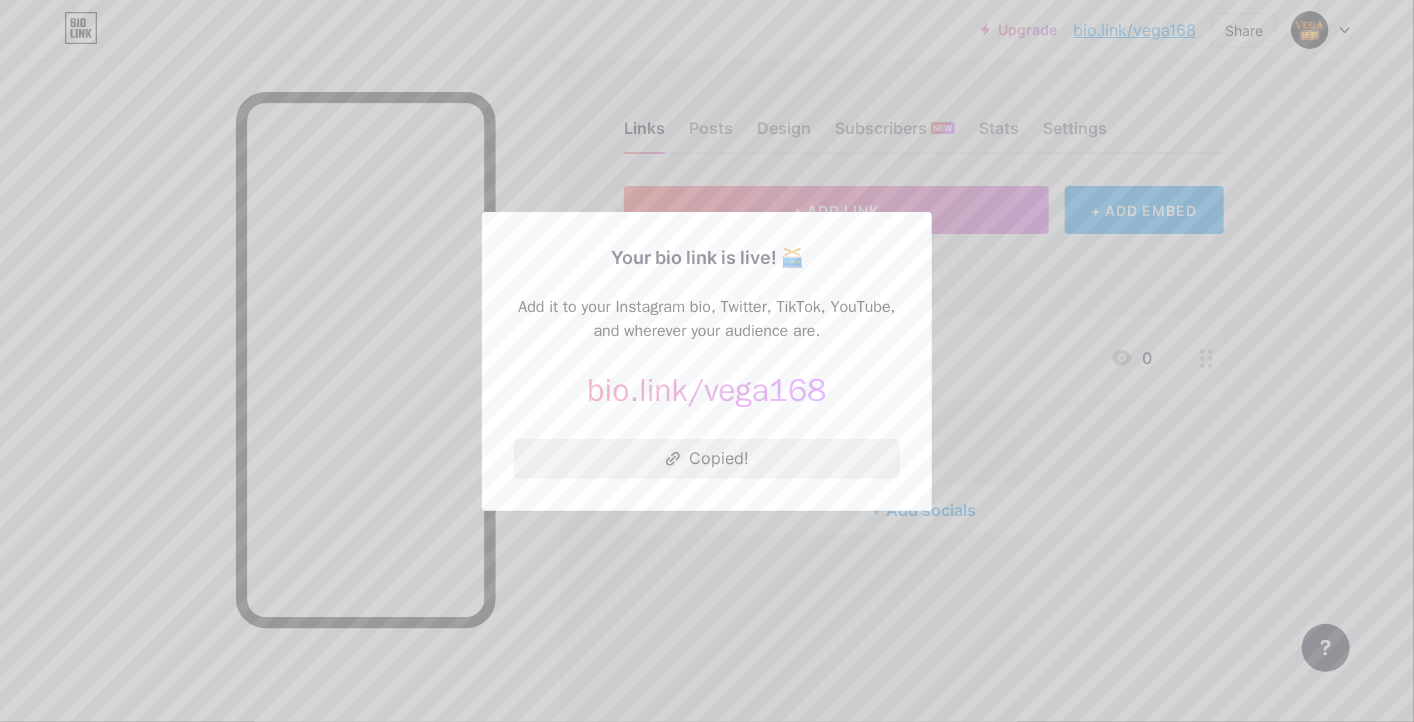click on "Copied!" at bounding box center (707, 459) 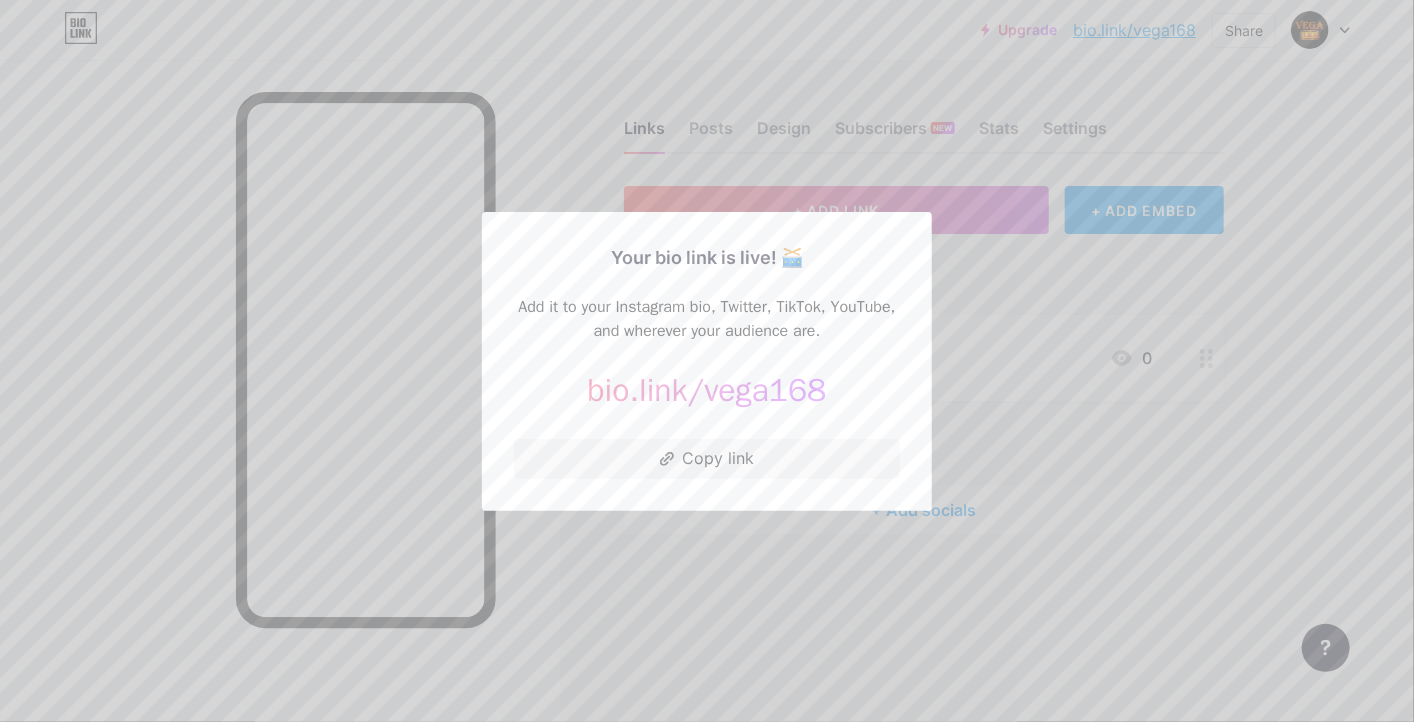 click at bounding box center (707, 361) 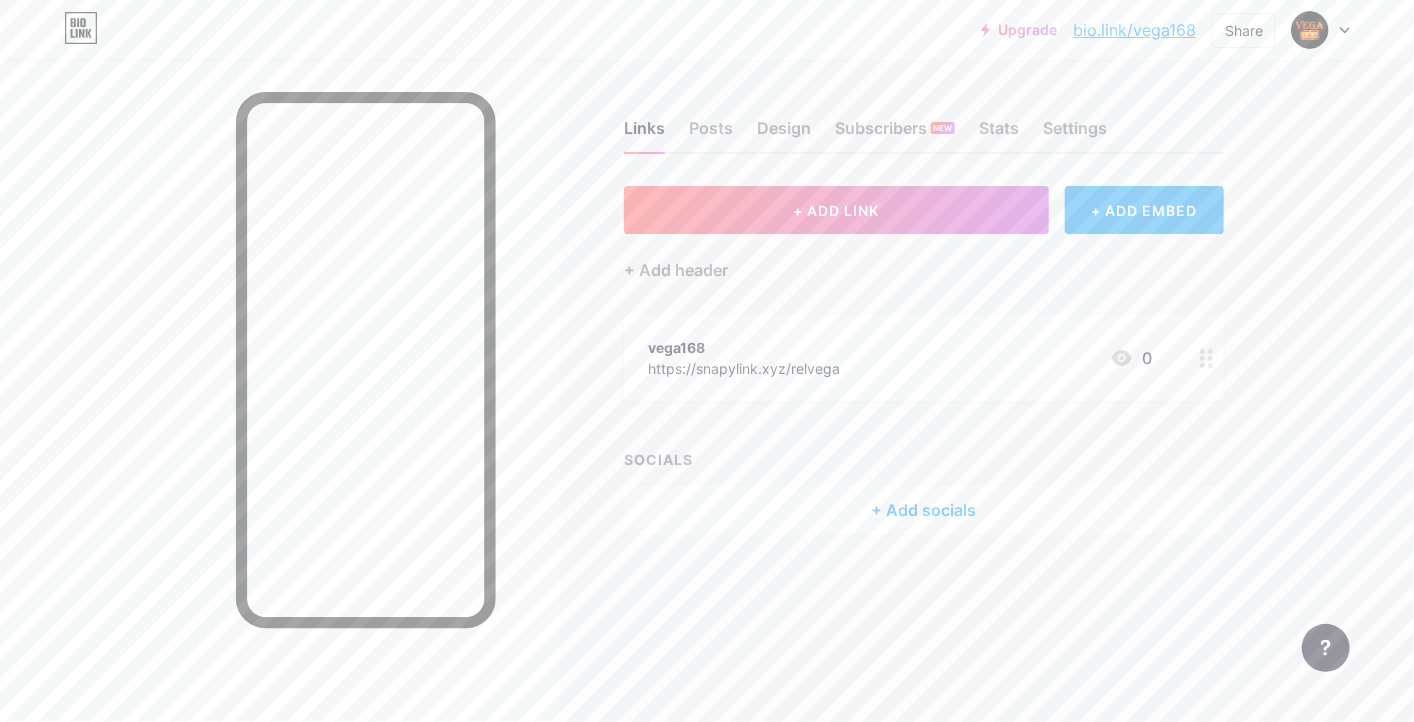 click on "+ ADD EMBED" at bounding box center [1144, 210] 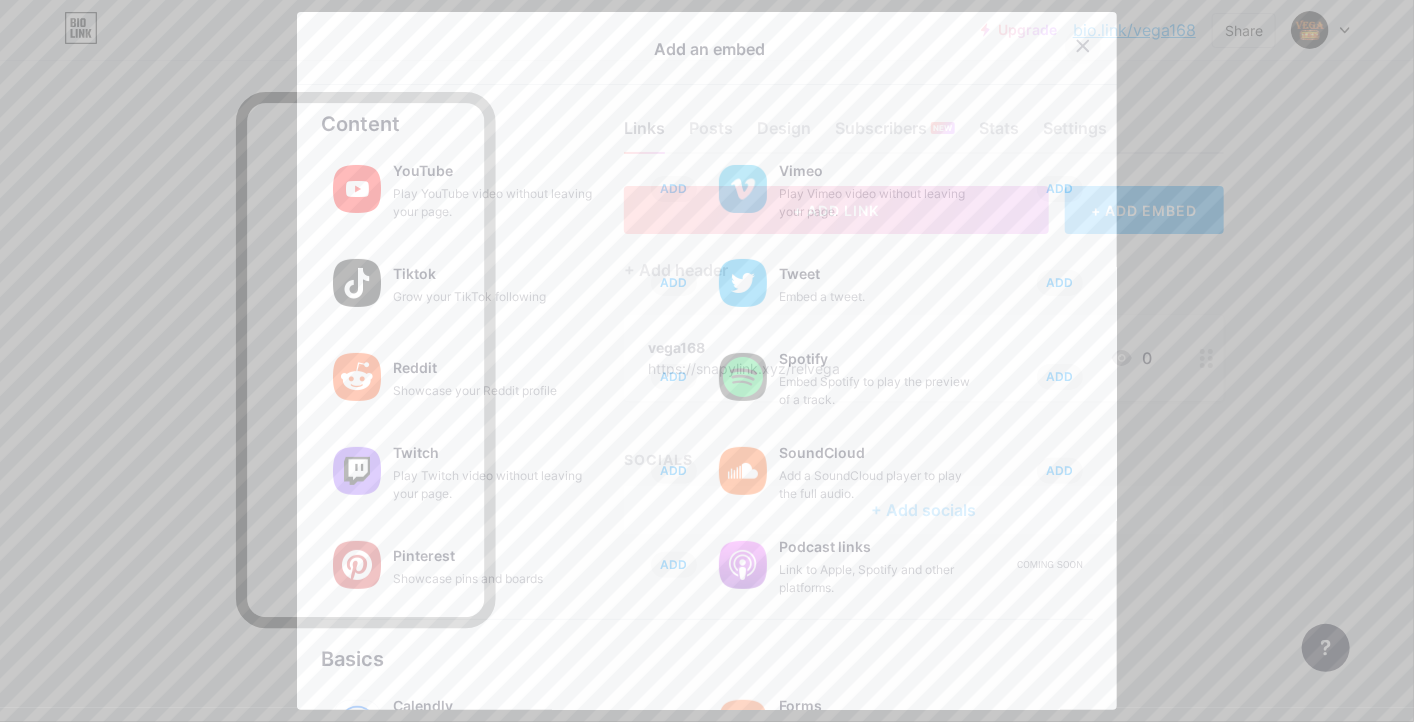 click 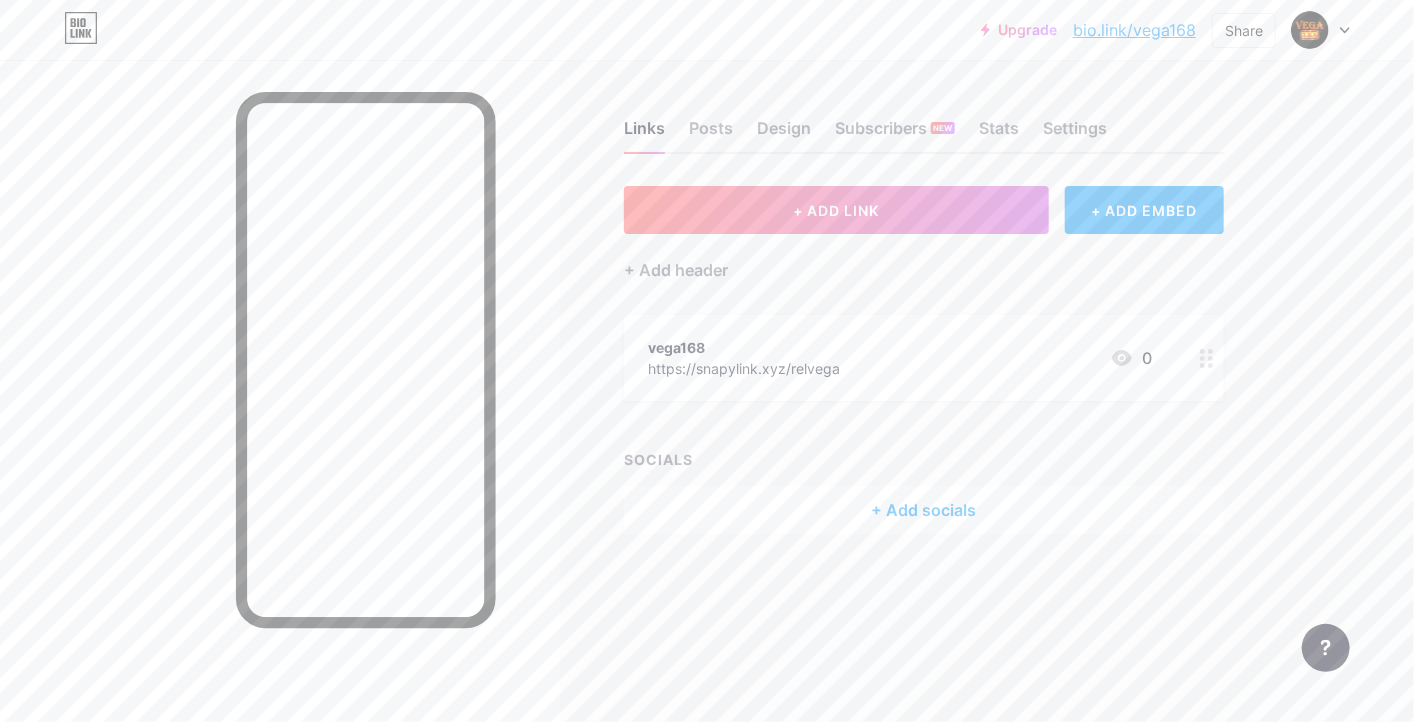 click on "+ ADD LINK     + ADD EMBED
+ Add header
vega168
https://snapylink.xyz/relvega
0
SOCIALS     + Add socials" at bounding box center (924, 360) 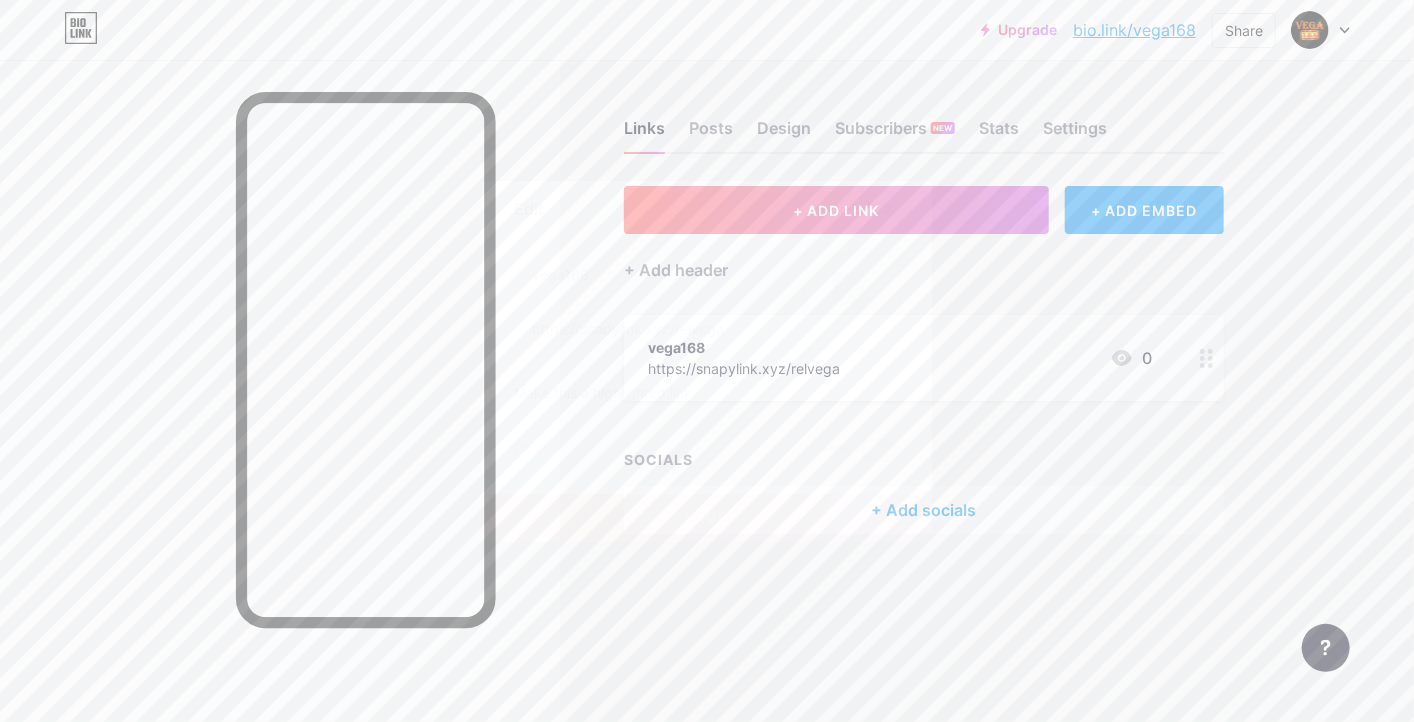 click 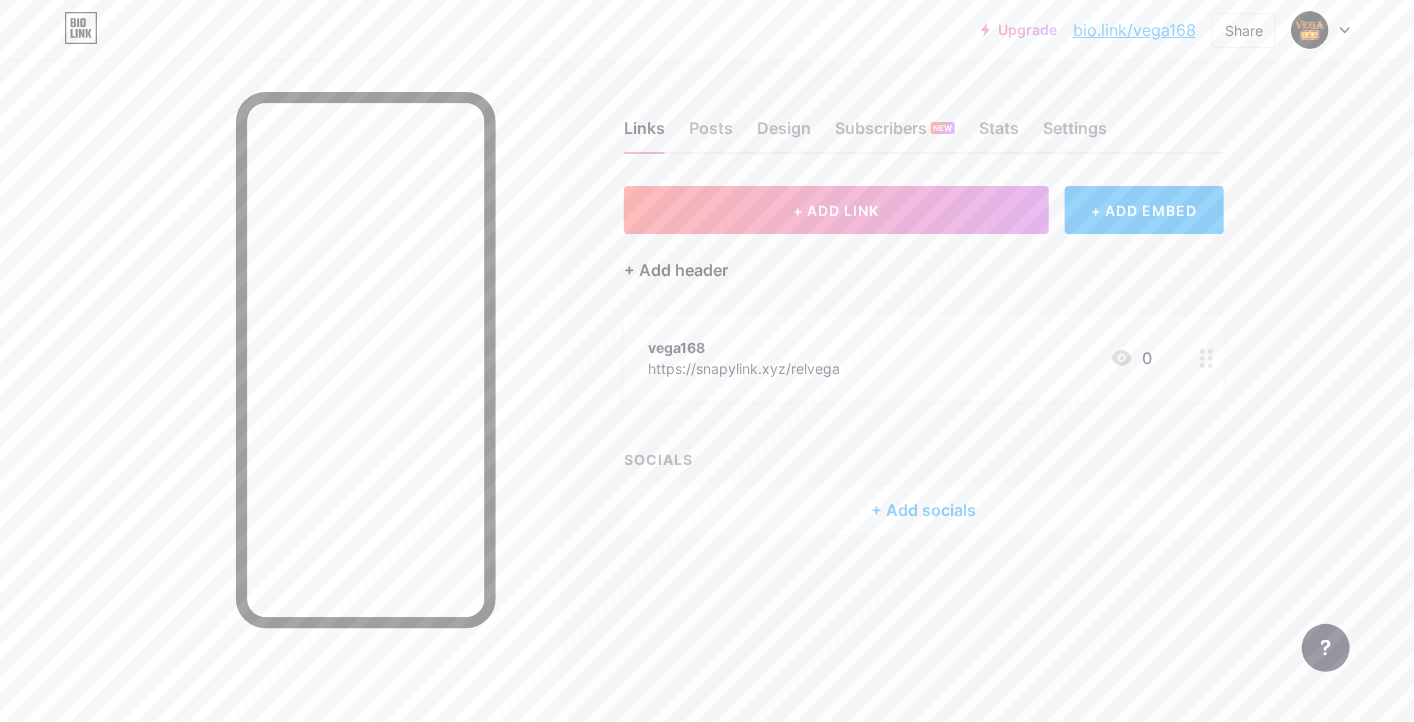 click on "+ Add header" at bounding box center (676, 270) 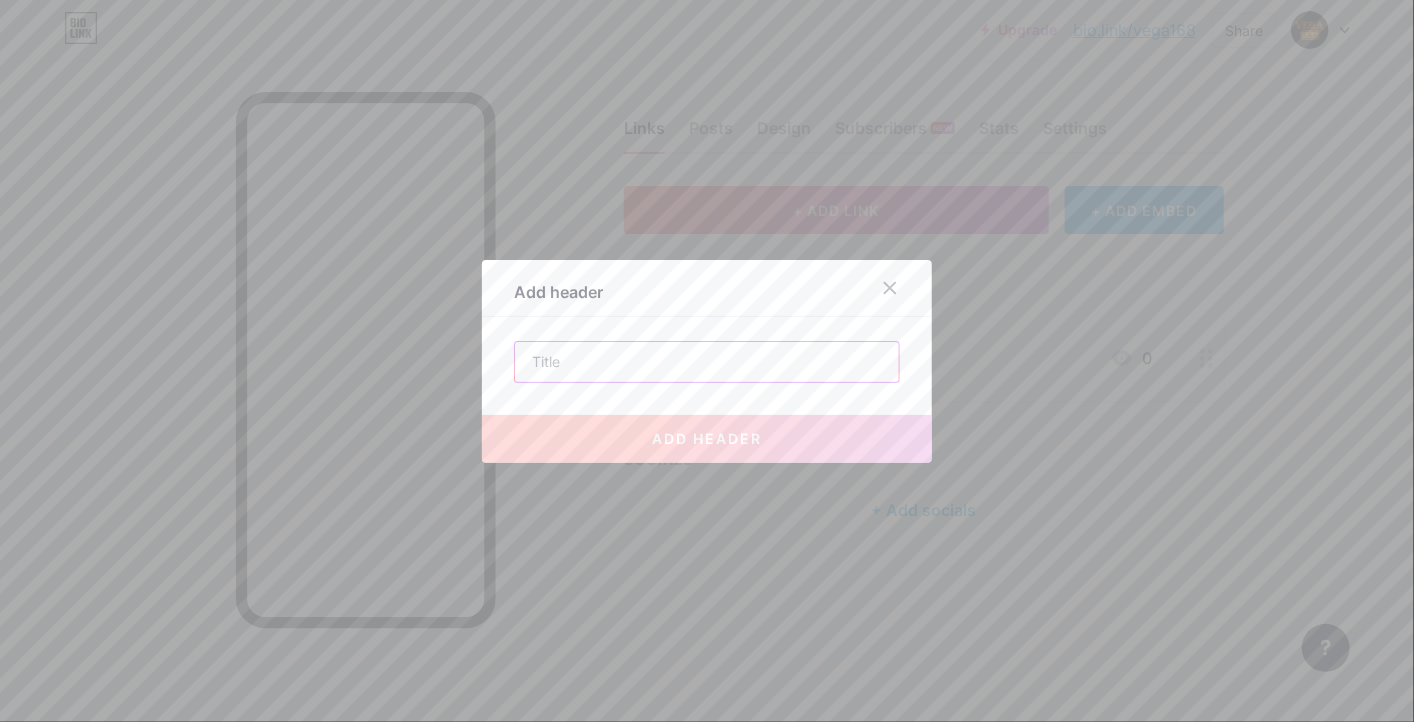 click at bounding box center [707, 362] 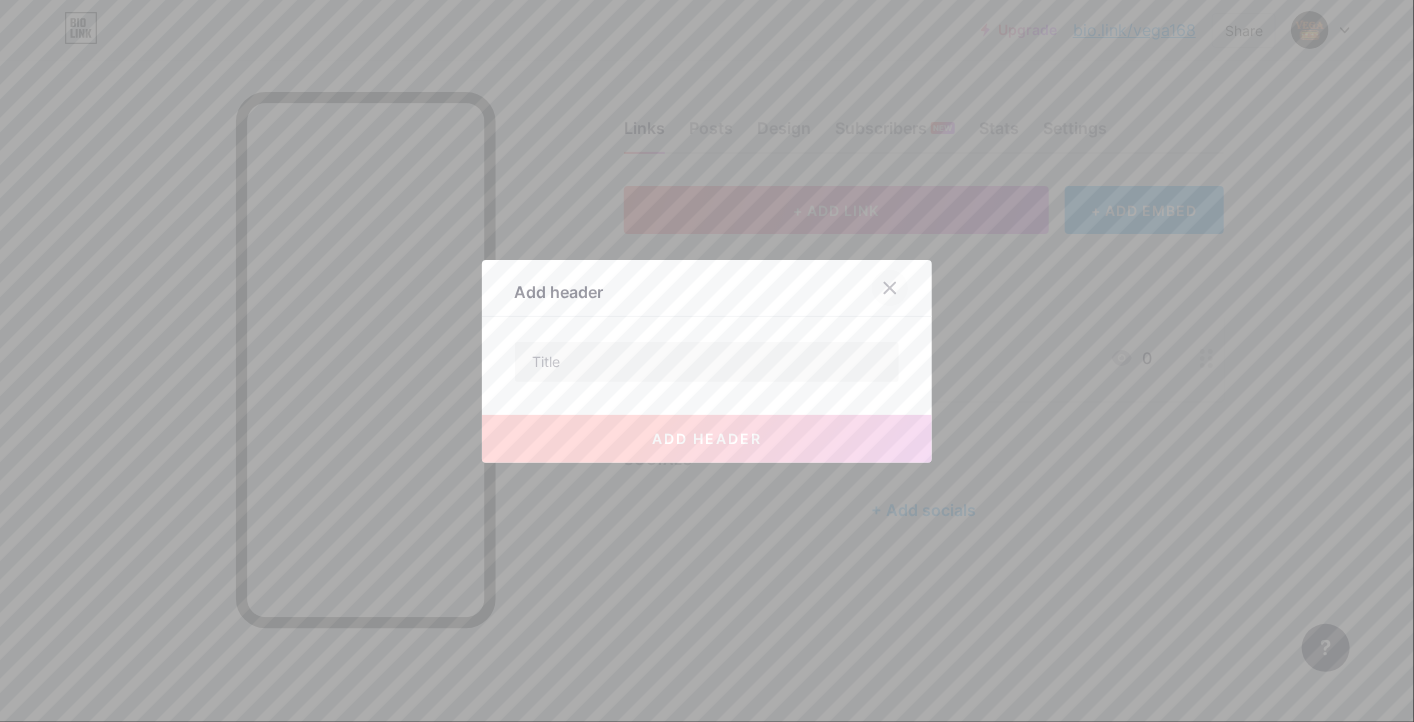 click 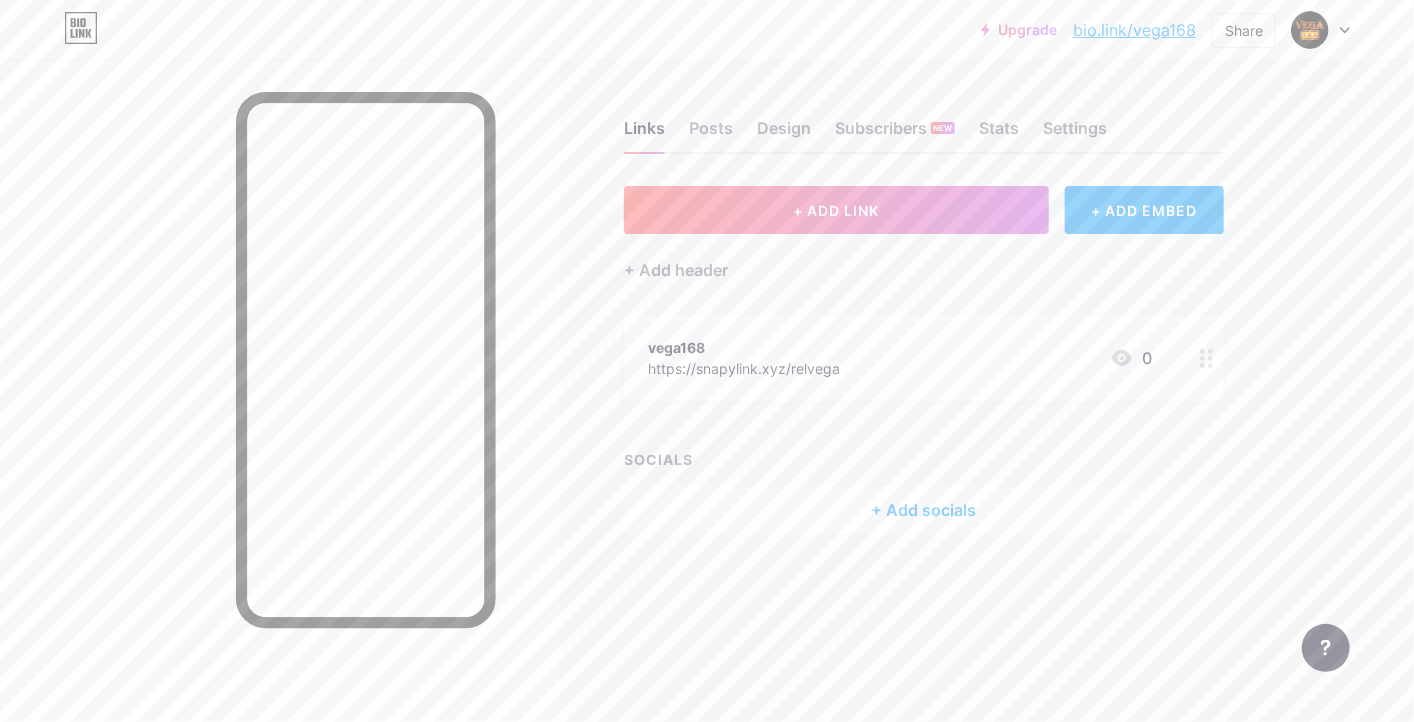 click on "https://snapylink.xyz/relvega" at bounding box center (744, 368) 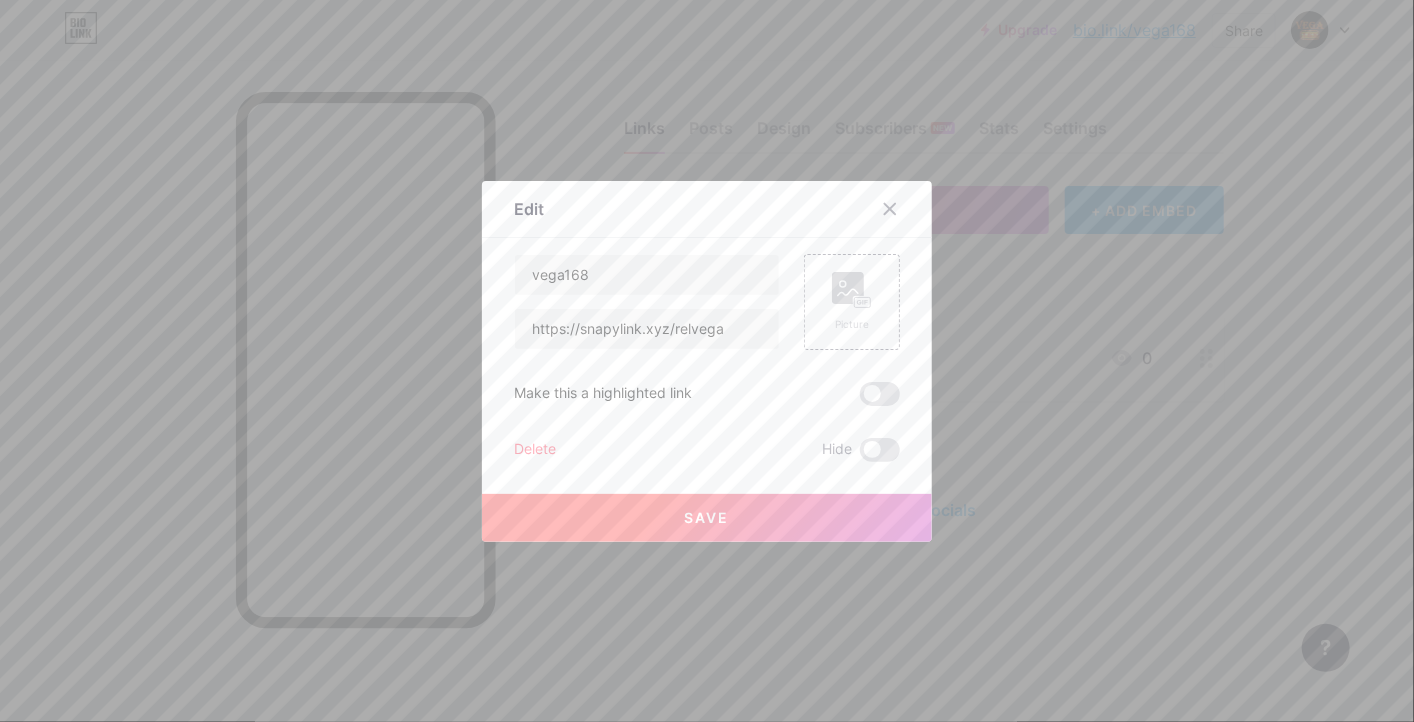 click on "vega168     https://snapylink.xyz/relvega" at bounding box center [647, 302] 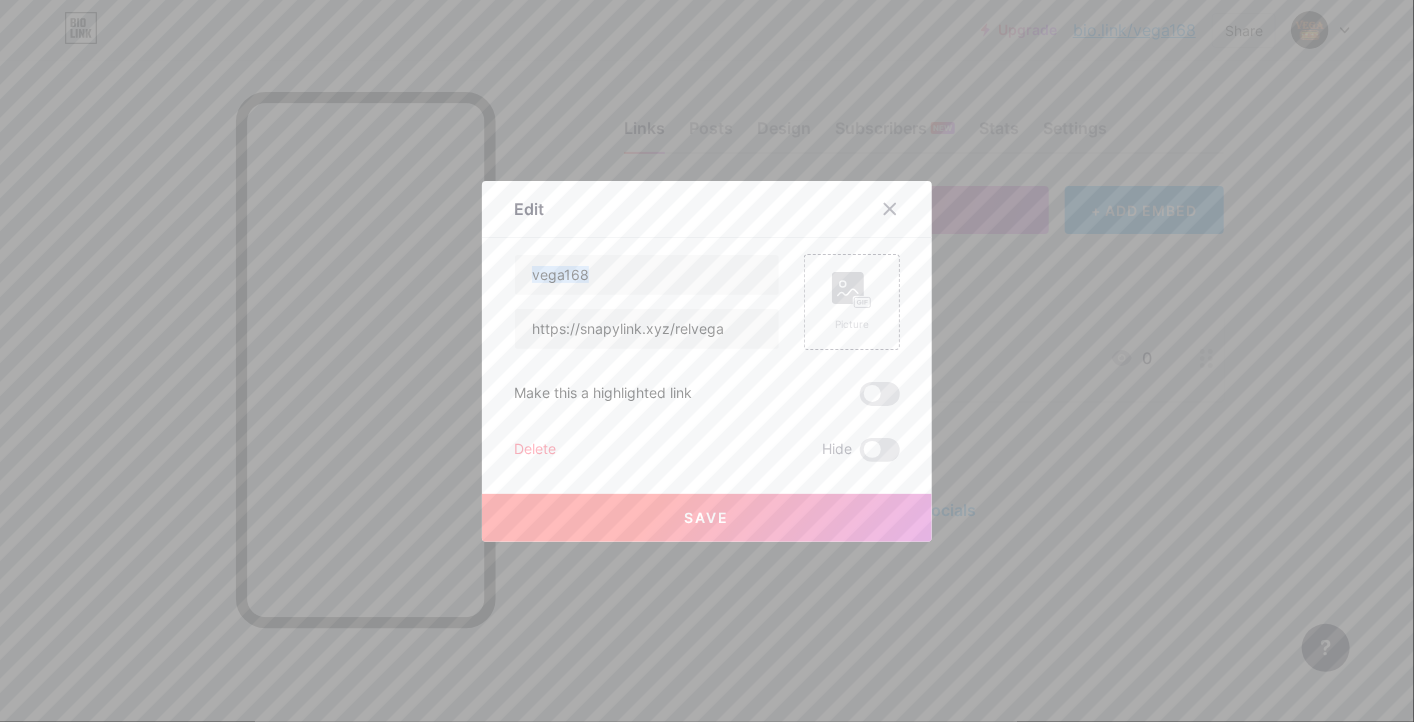 click on "vega168     https://snapylink.xyz/relvega" at bounding box center [647, 302] 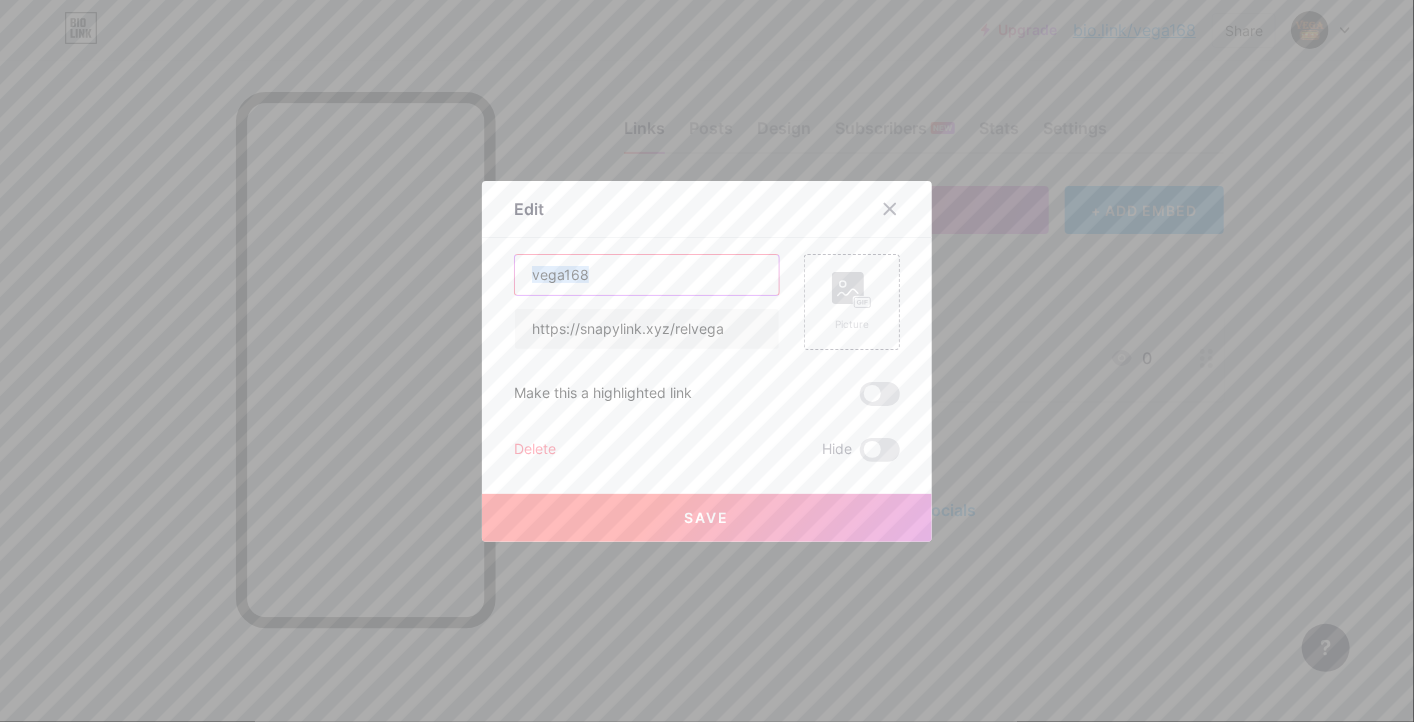 click on "vega168" at bounding box center [647, 275] 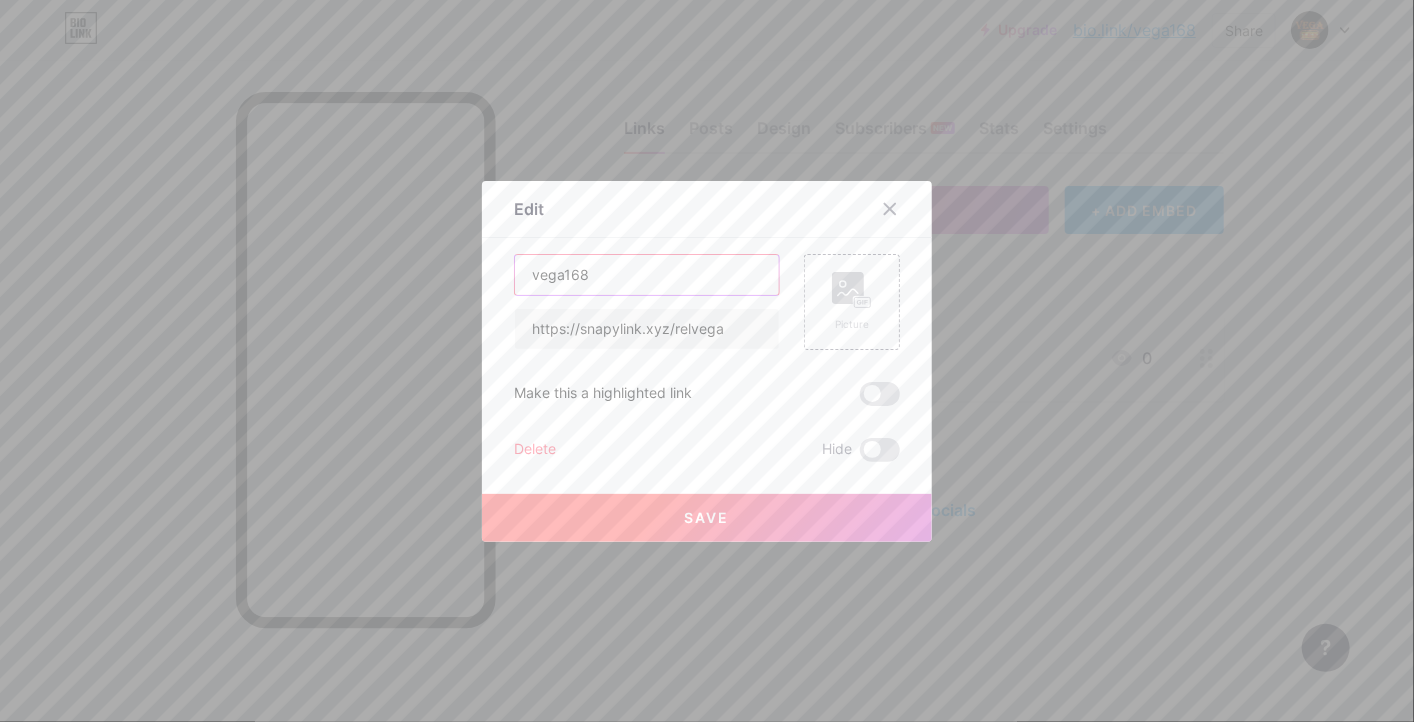 click on "vega168" at bounding box center [647, 275] 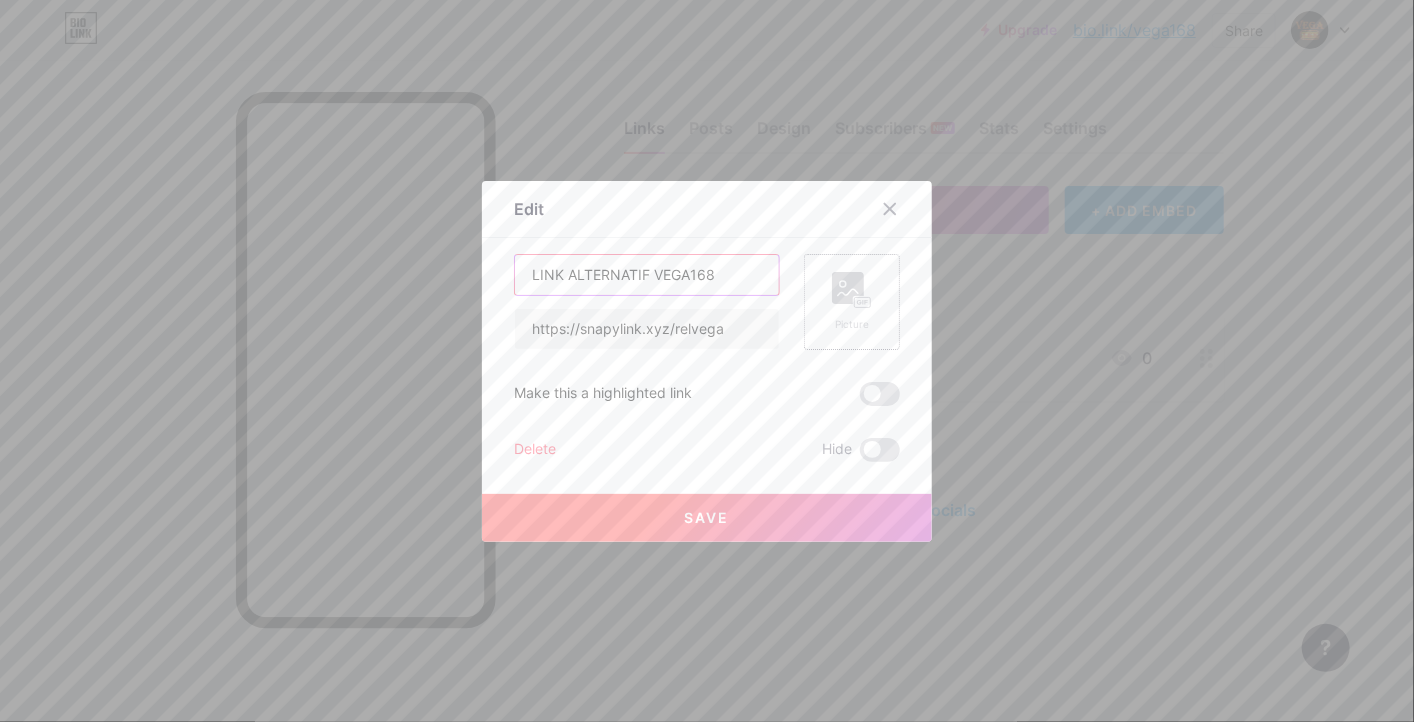 type on "LINK ALTERNATIF VEGA168" 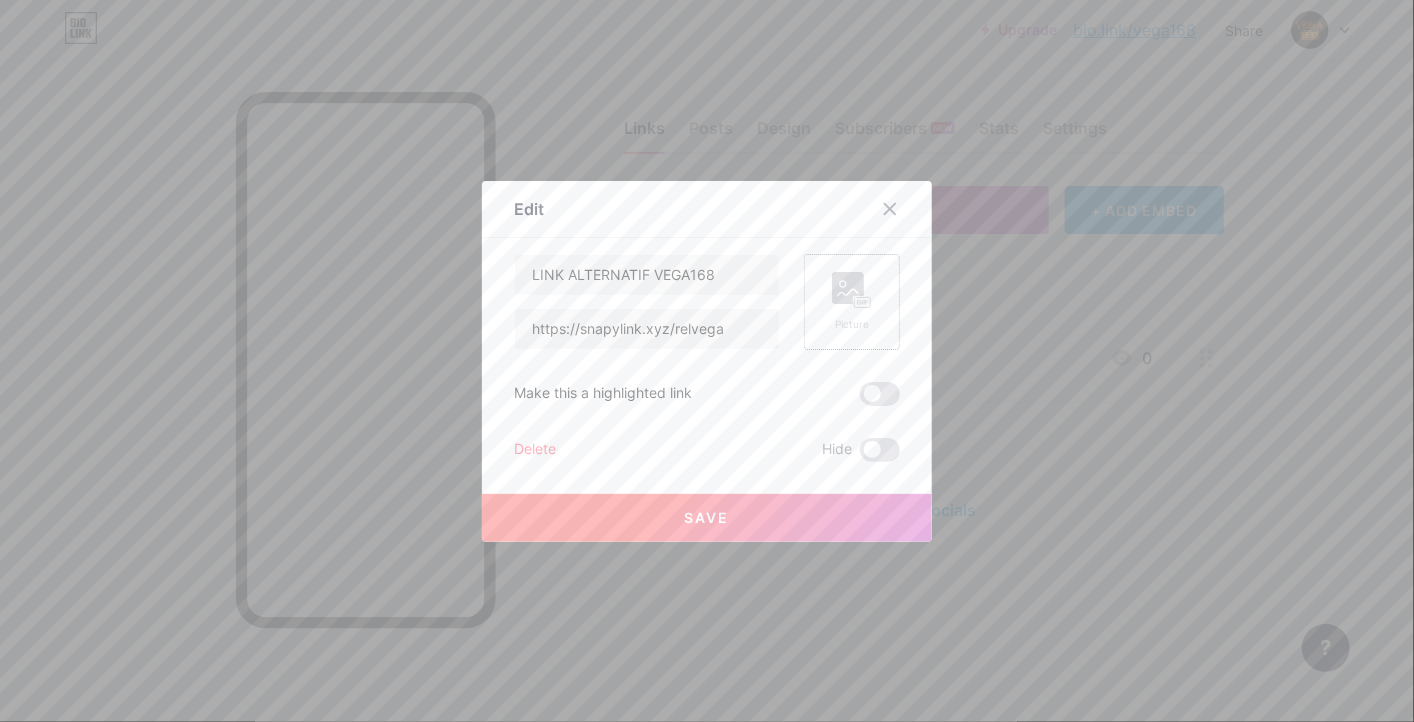 click on "Picture" at bounding box center (852, 324) 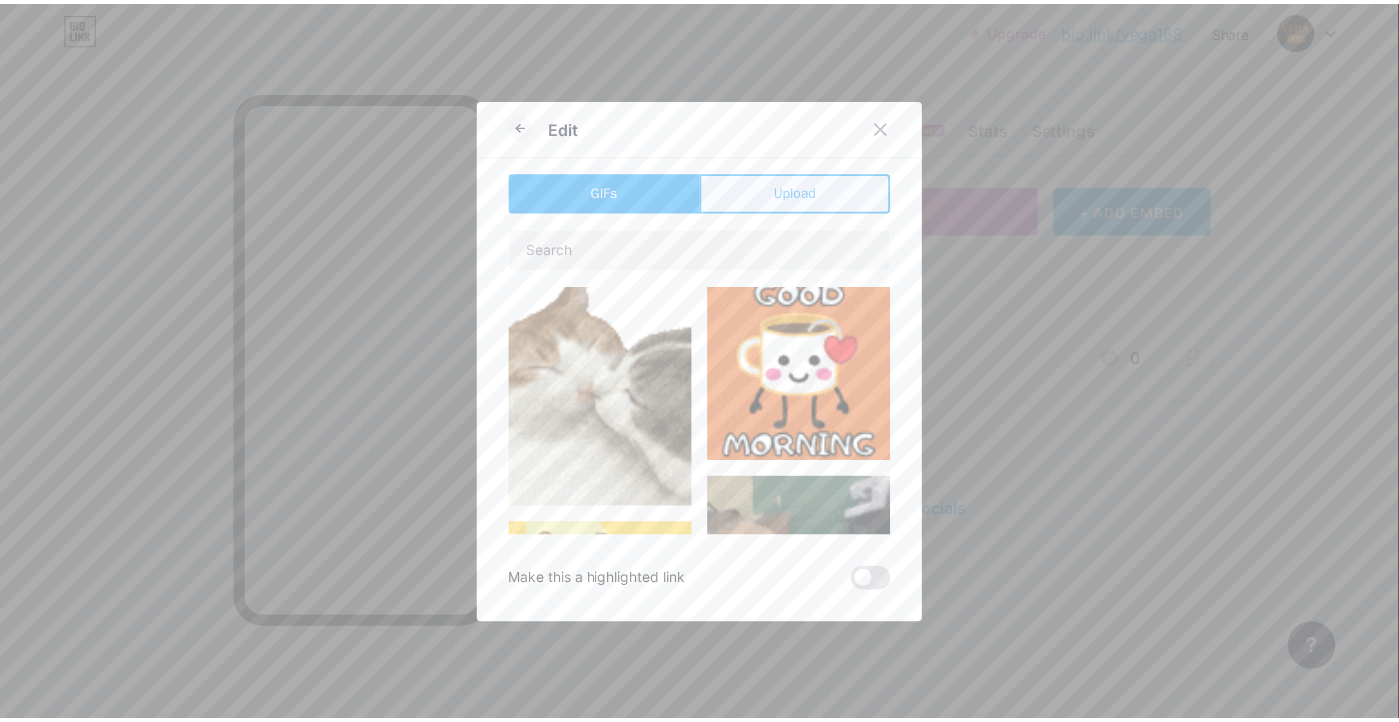 scroll, scrollTop: 200, scrollLeft: 0, axis: vertical 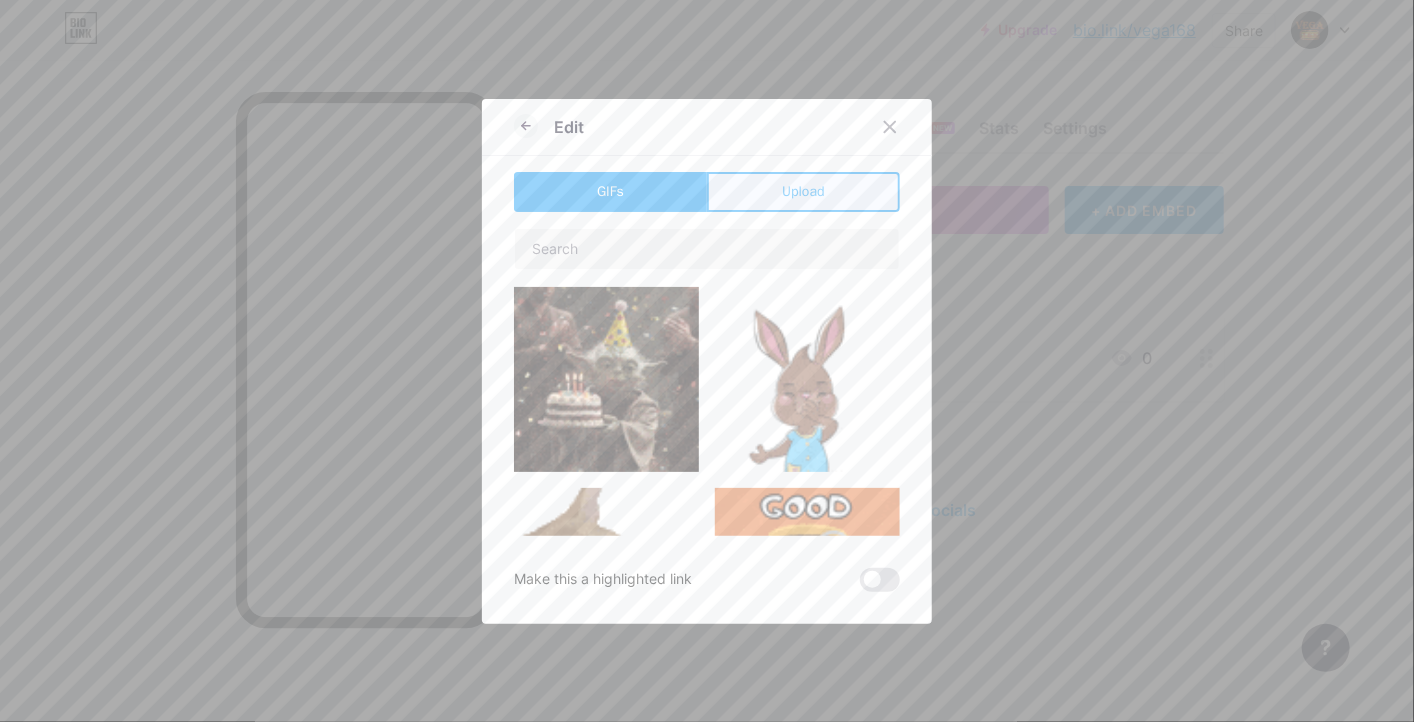 click on "Upload" at bounding box center [803, 192] 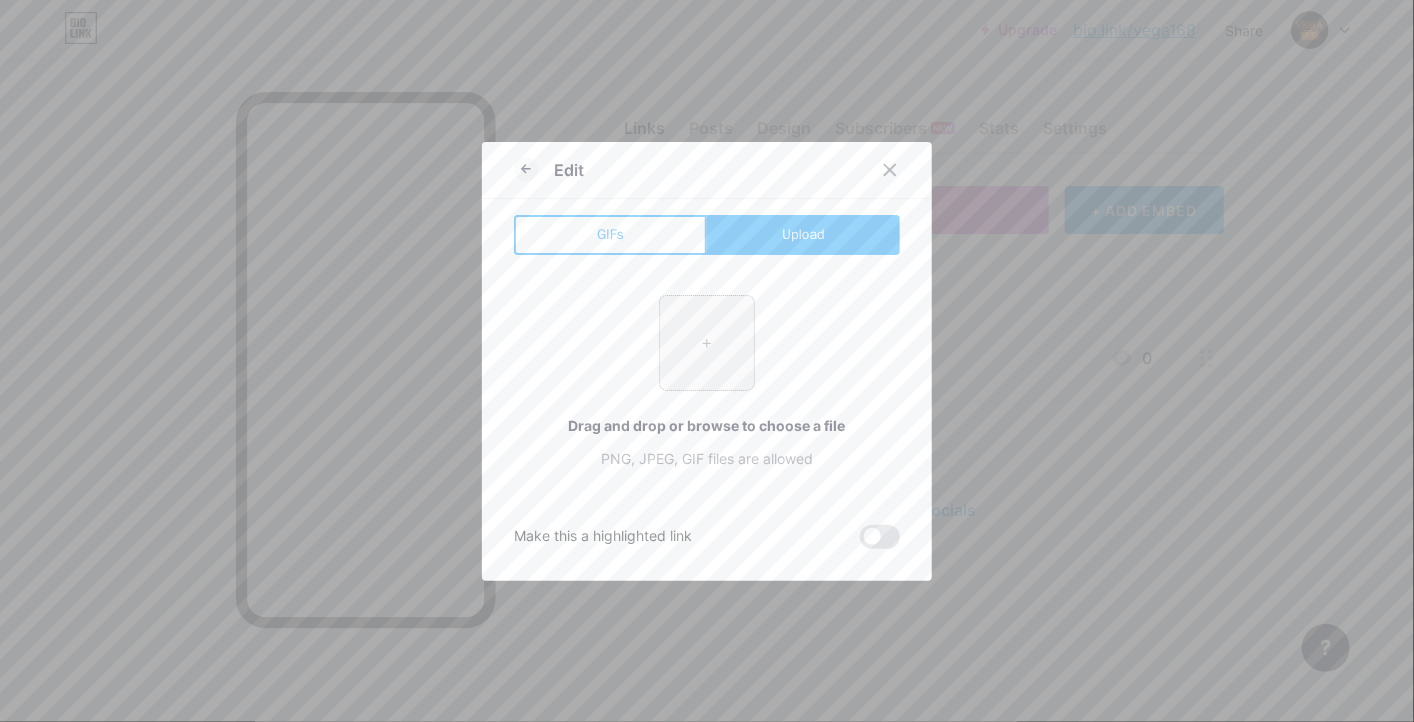 click at bounding box center [707, 343] 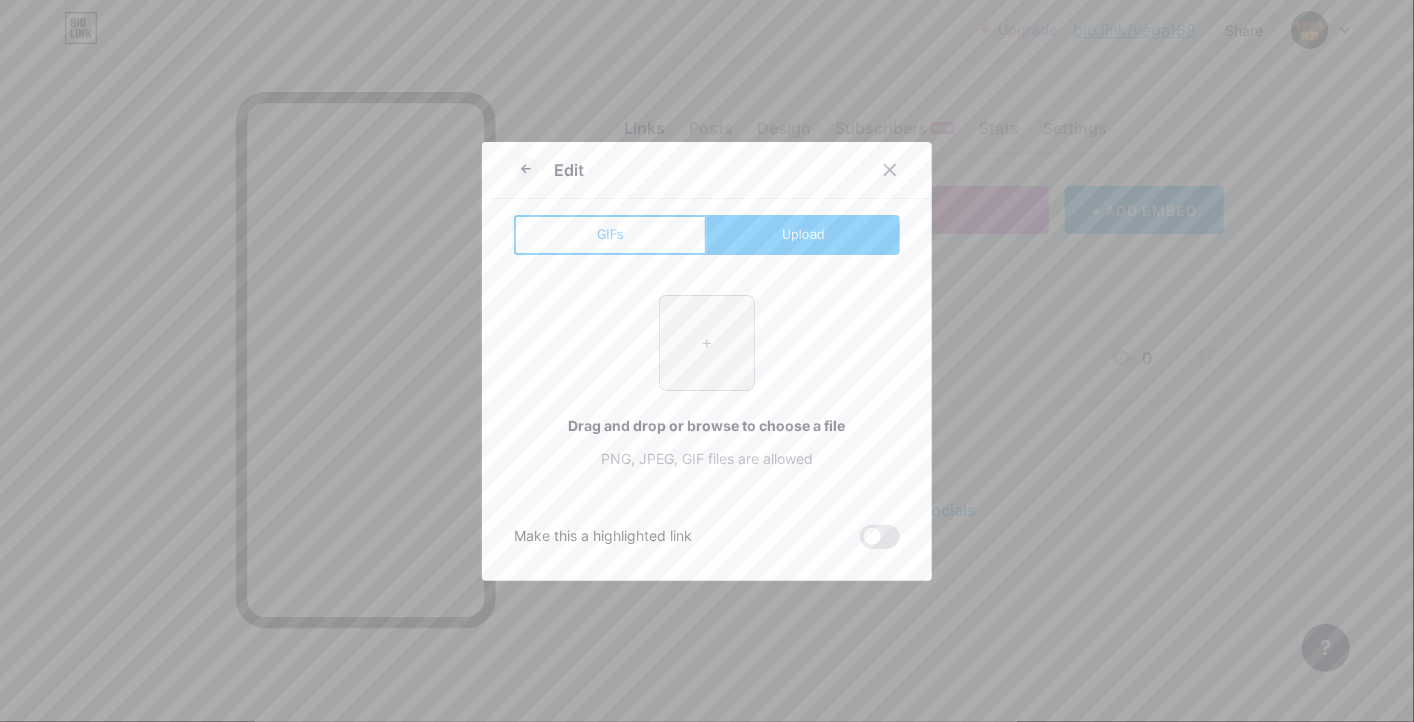 type on "C:\fakepath\[FILENAME] - [DATE]T[TIME].jpg" 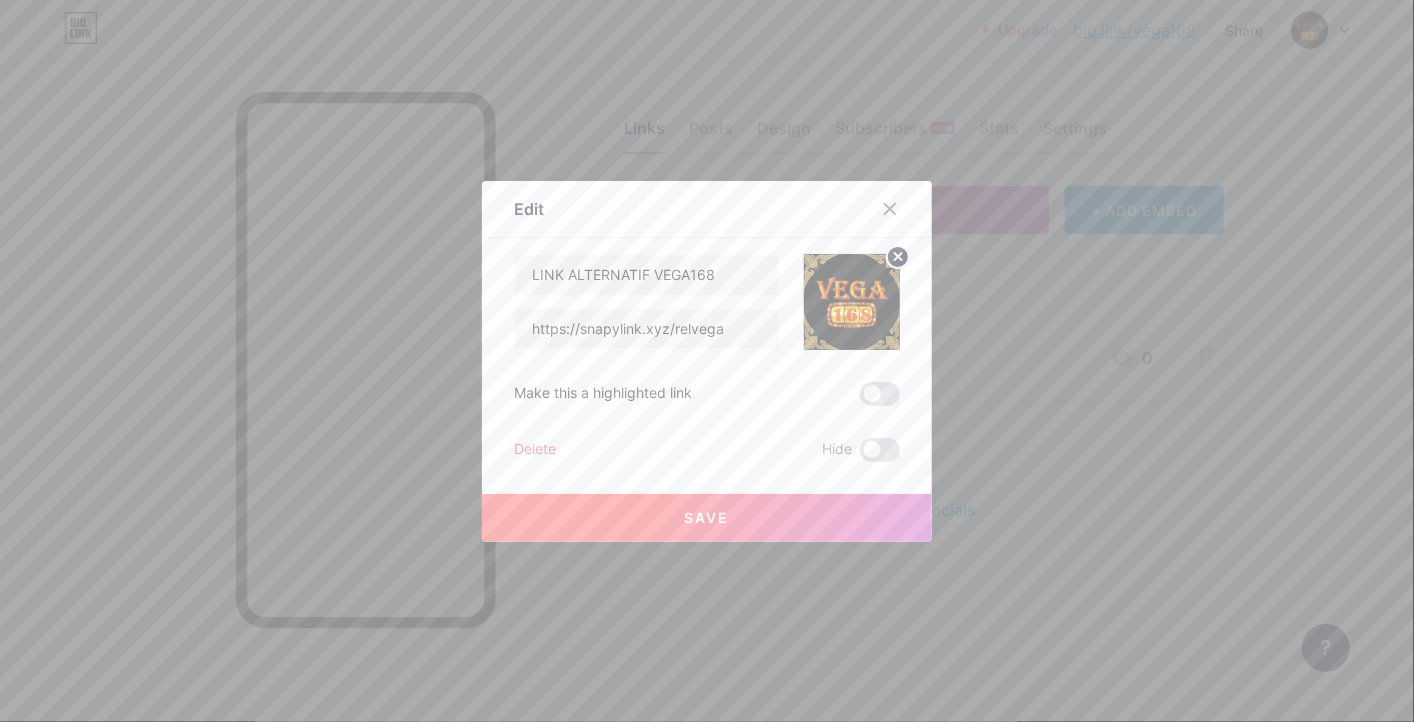 click on "Save" at bounding box center [707, 518] 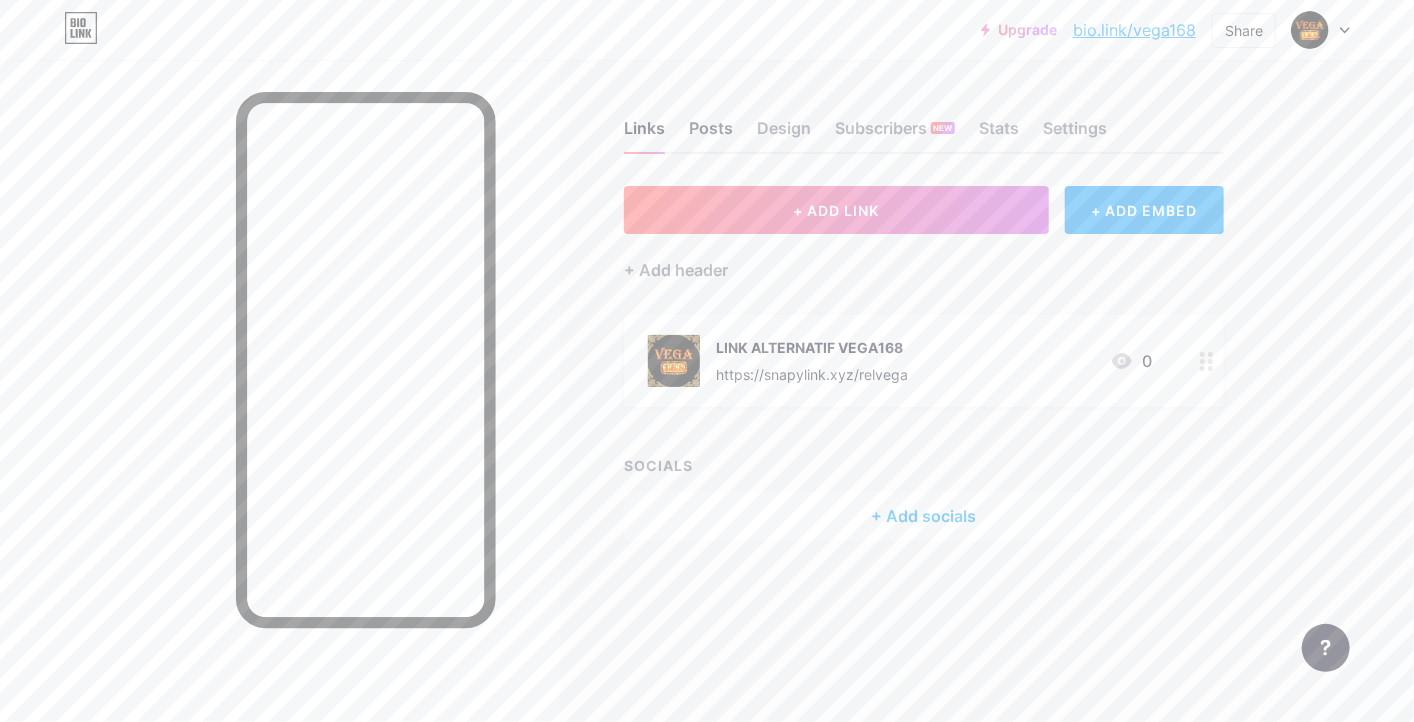 click on "Posts" at bounding box center (711, 134) 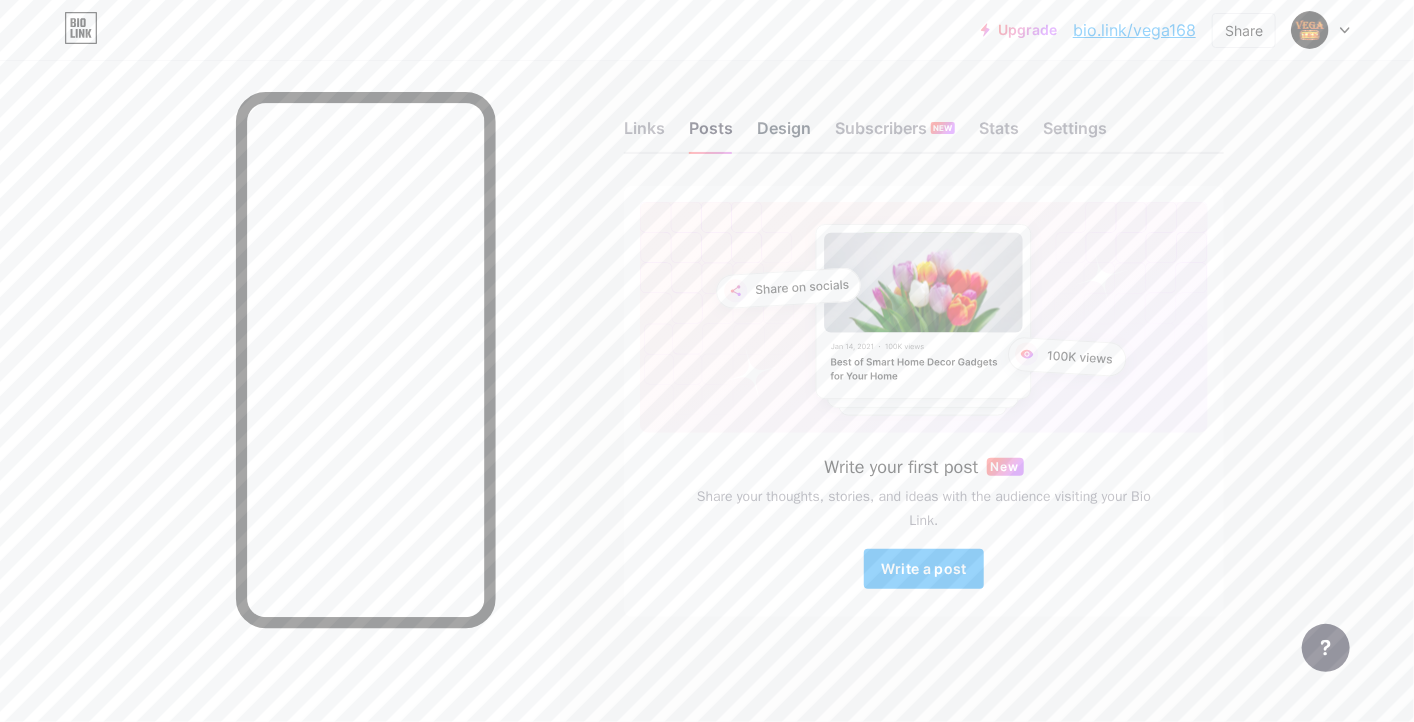 click on "Design" at bounding box center (784, 134) 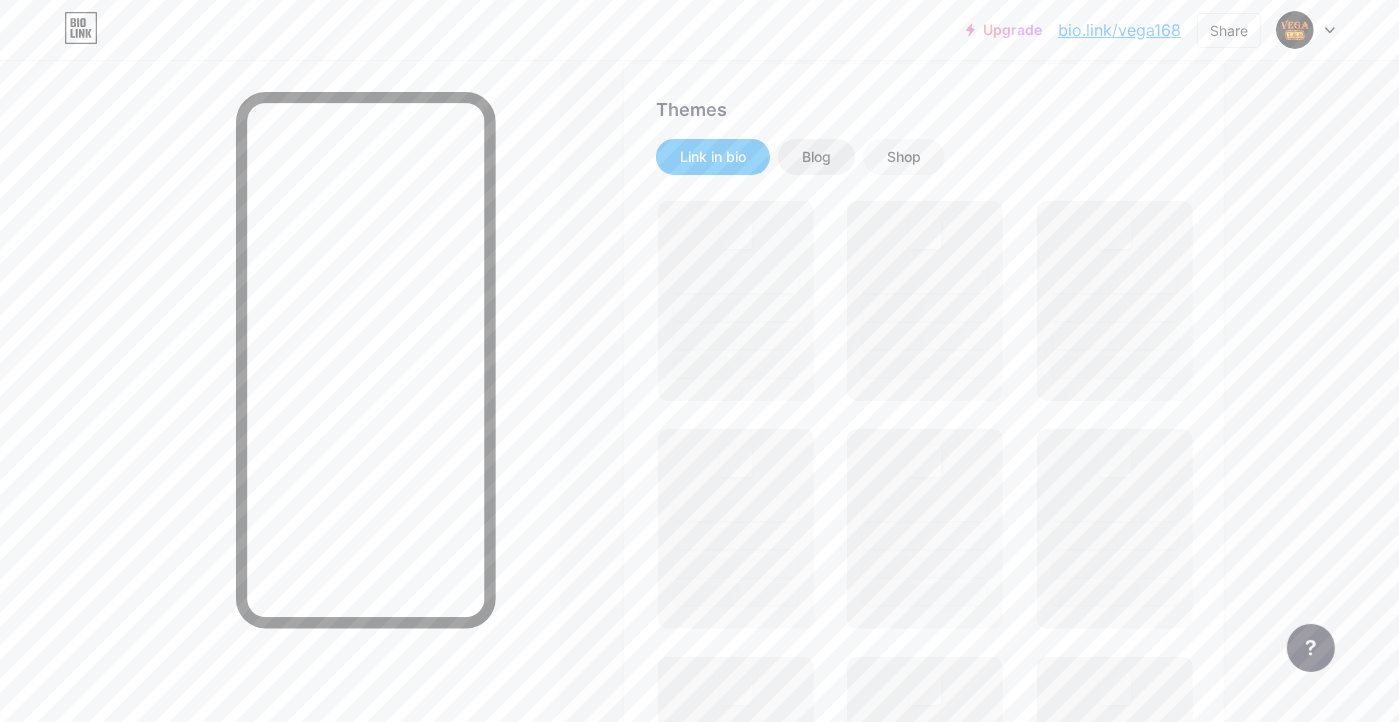 scroll, scrollTop: 400, scrollLeft: 0, axis: vertical 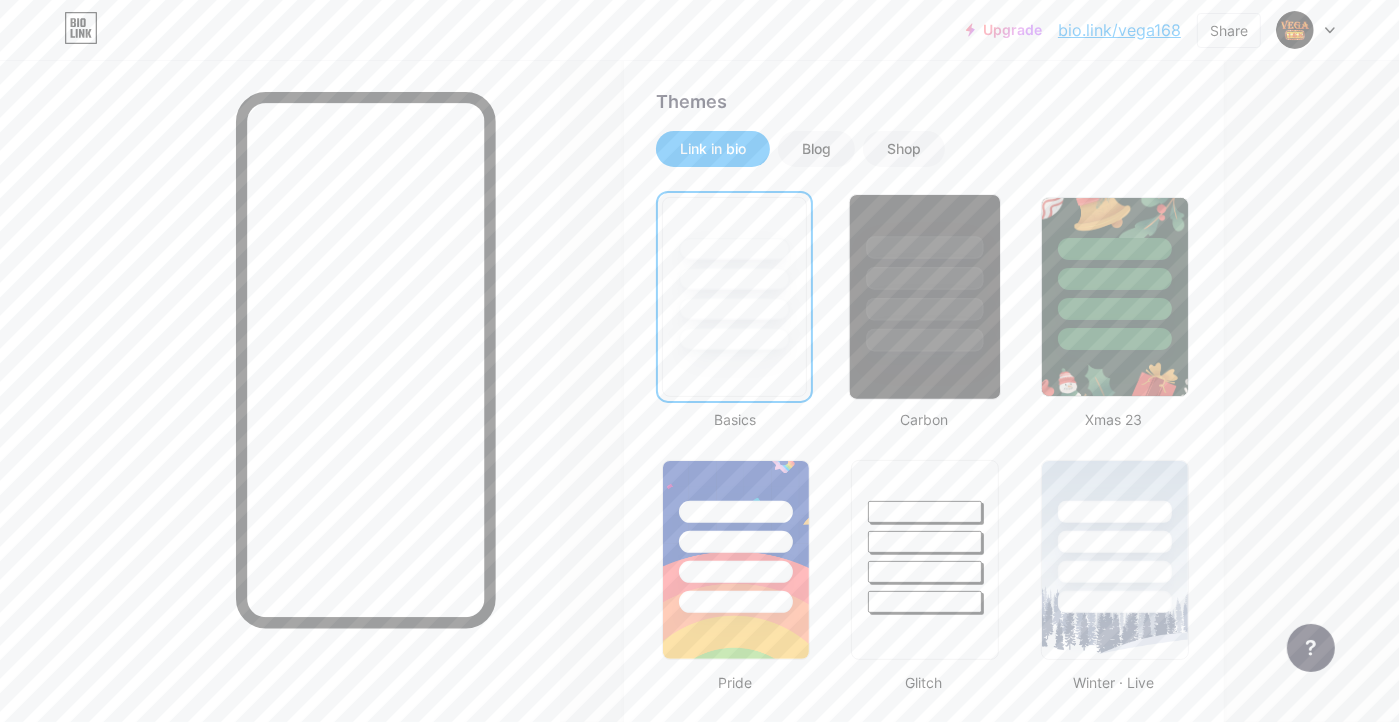 click at bounding box center (925, 309) 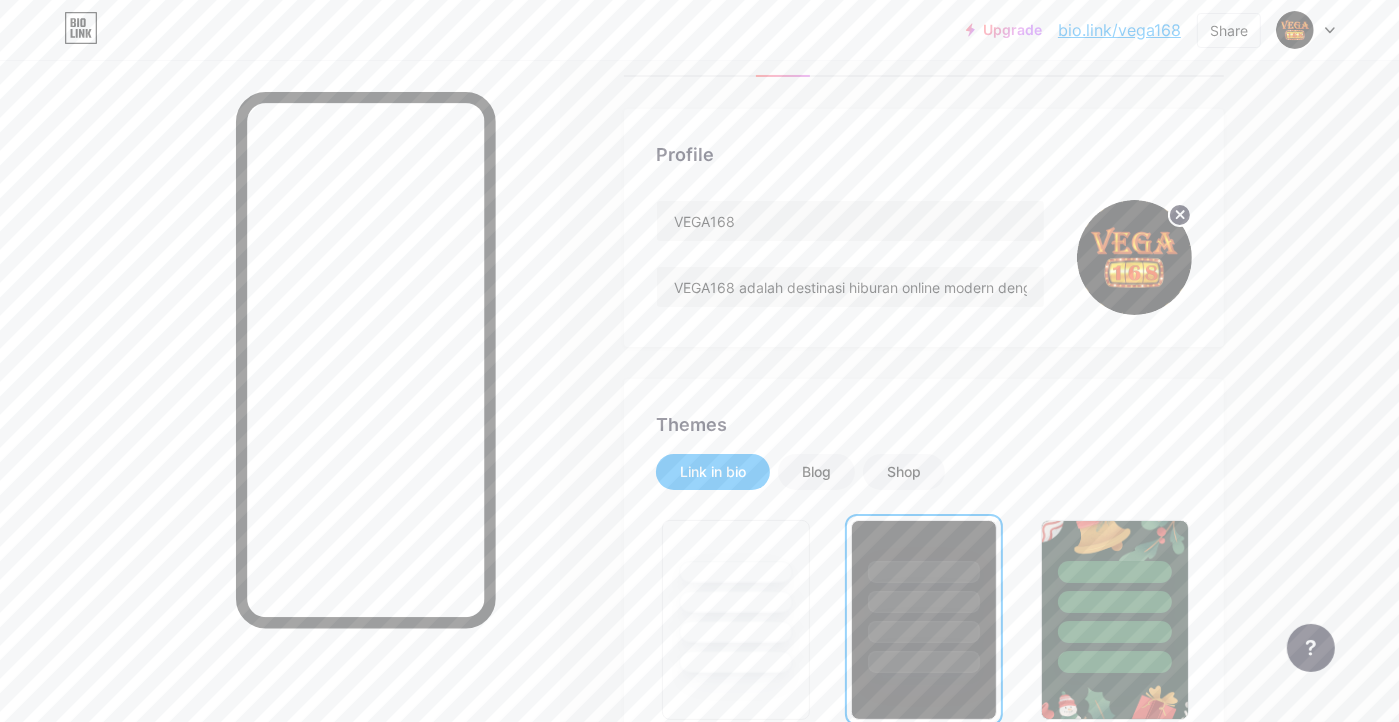 scroll, scrollTop: 0, scrollLeft: 0, axis: both 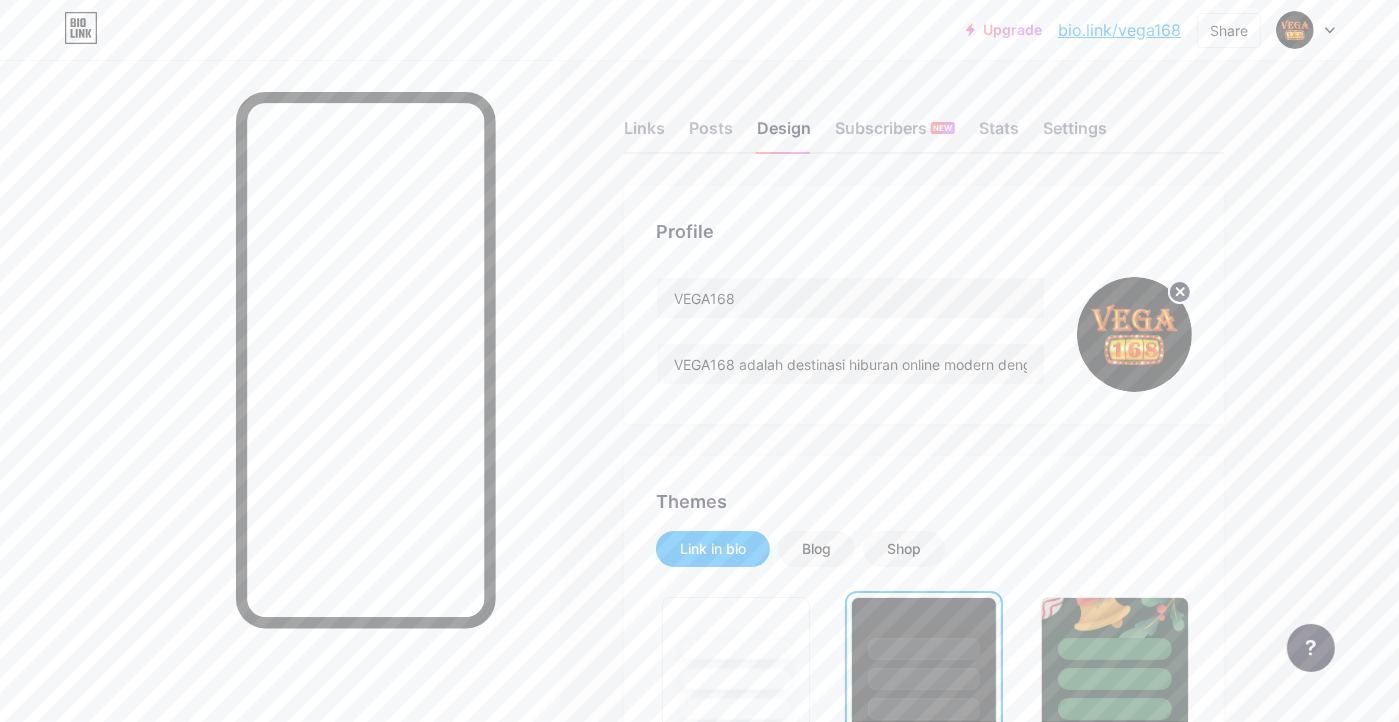click on "bio.link/vega168" at bounding box center (1119, 30) 